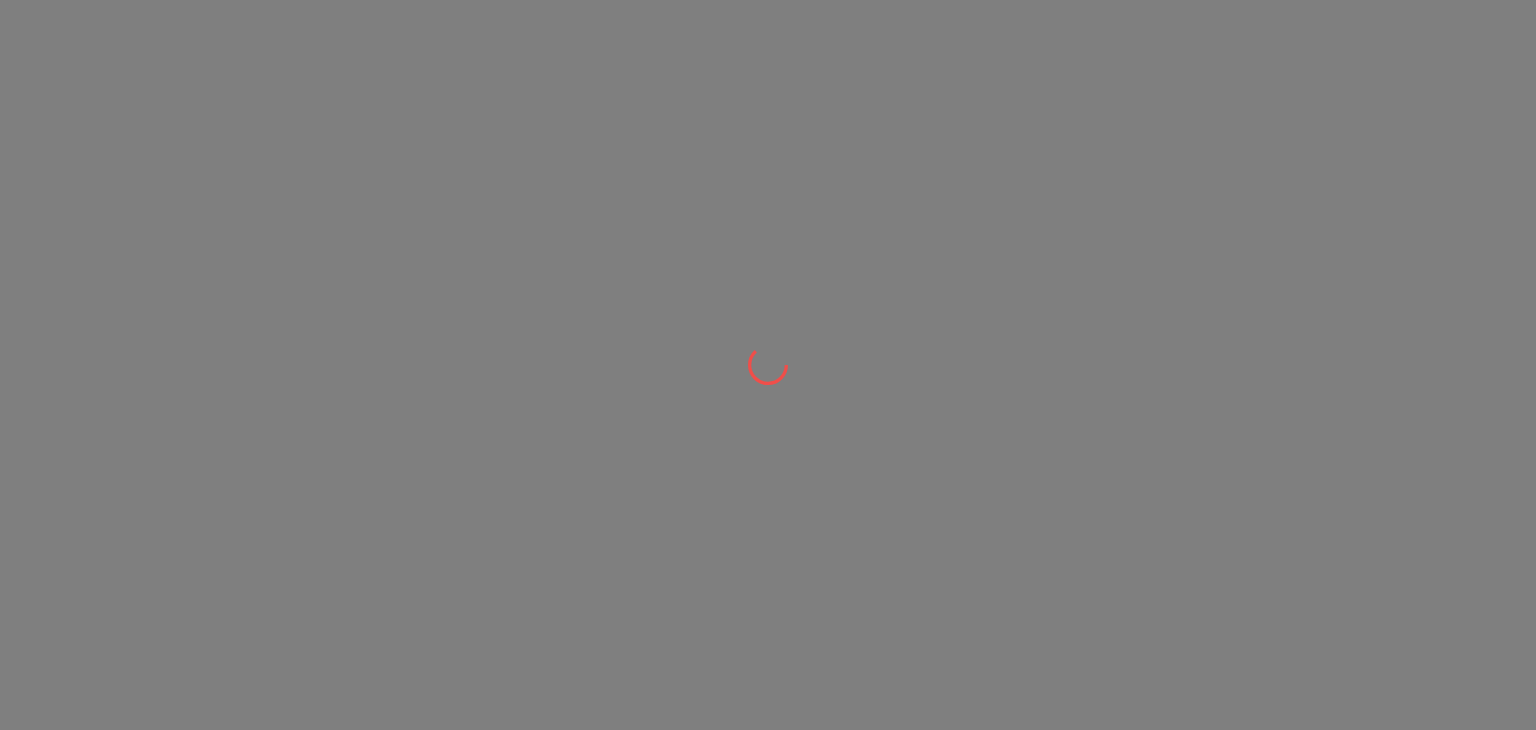 scroll, scrollTop: 0, scrollLeft: 0, axis: both 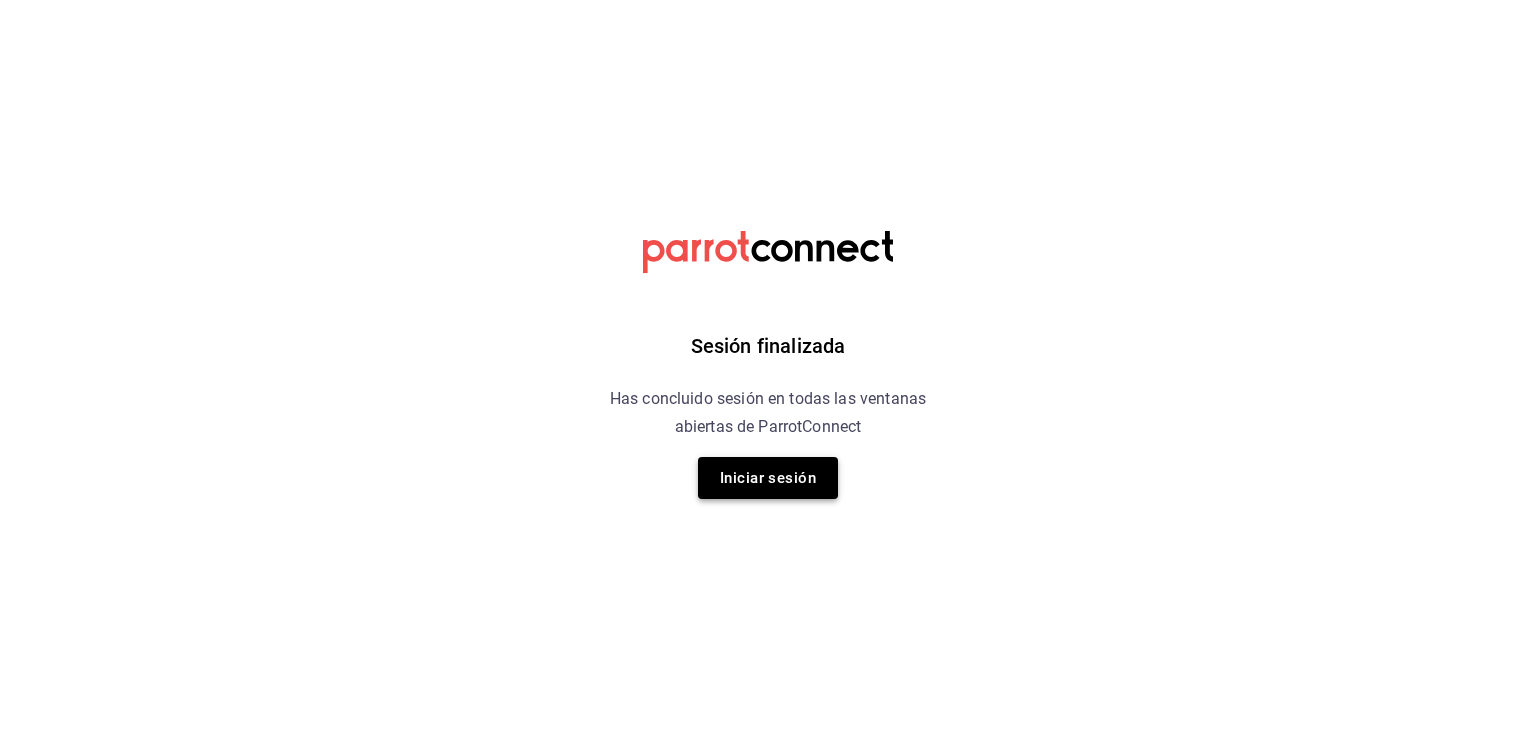 click on "Iniciar sesión" at bounding box center [768, 478] 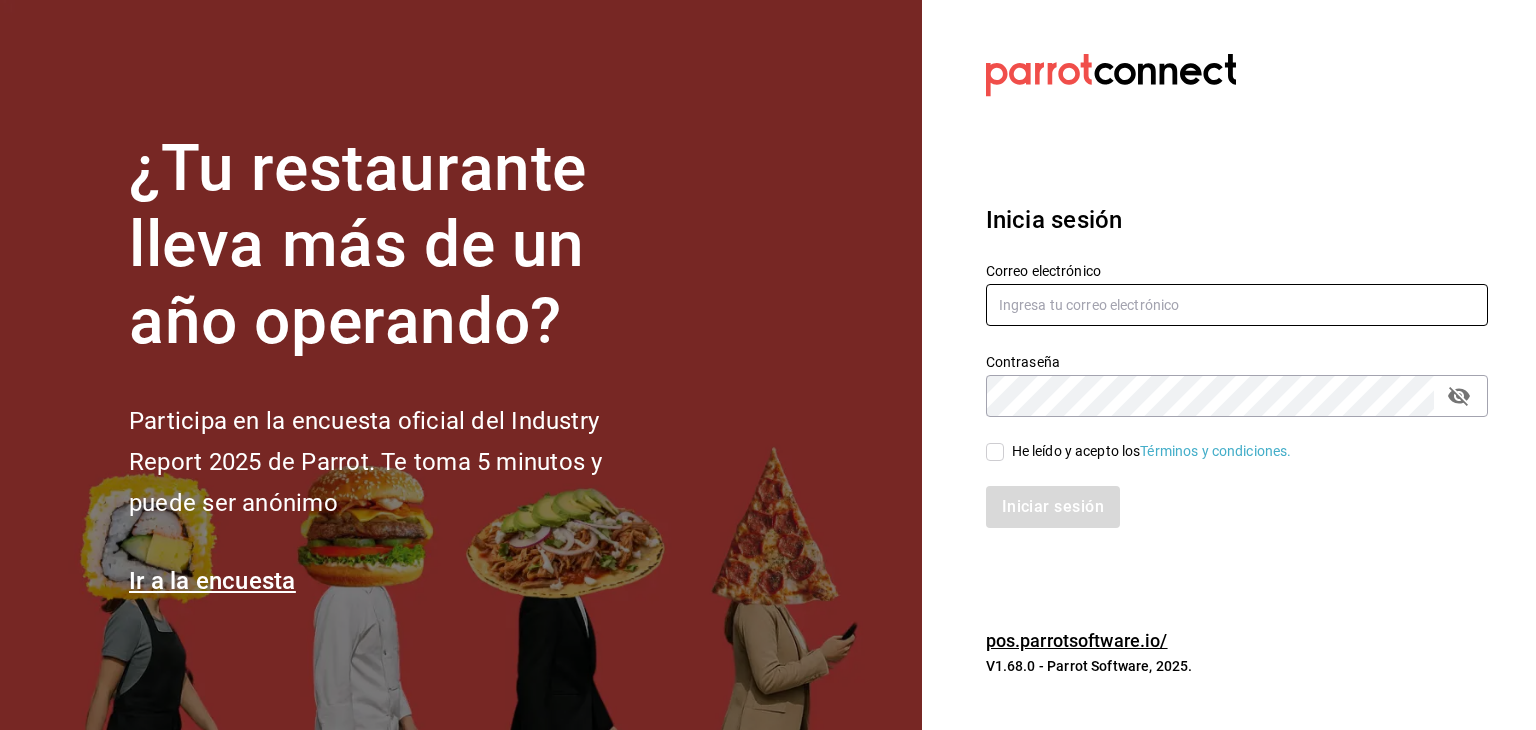 click at bounding box center [1237, 305] 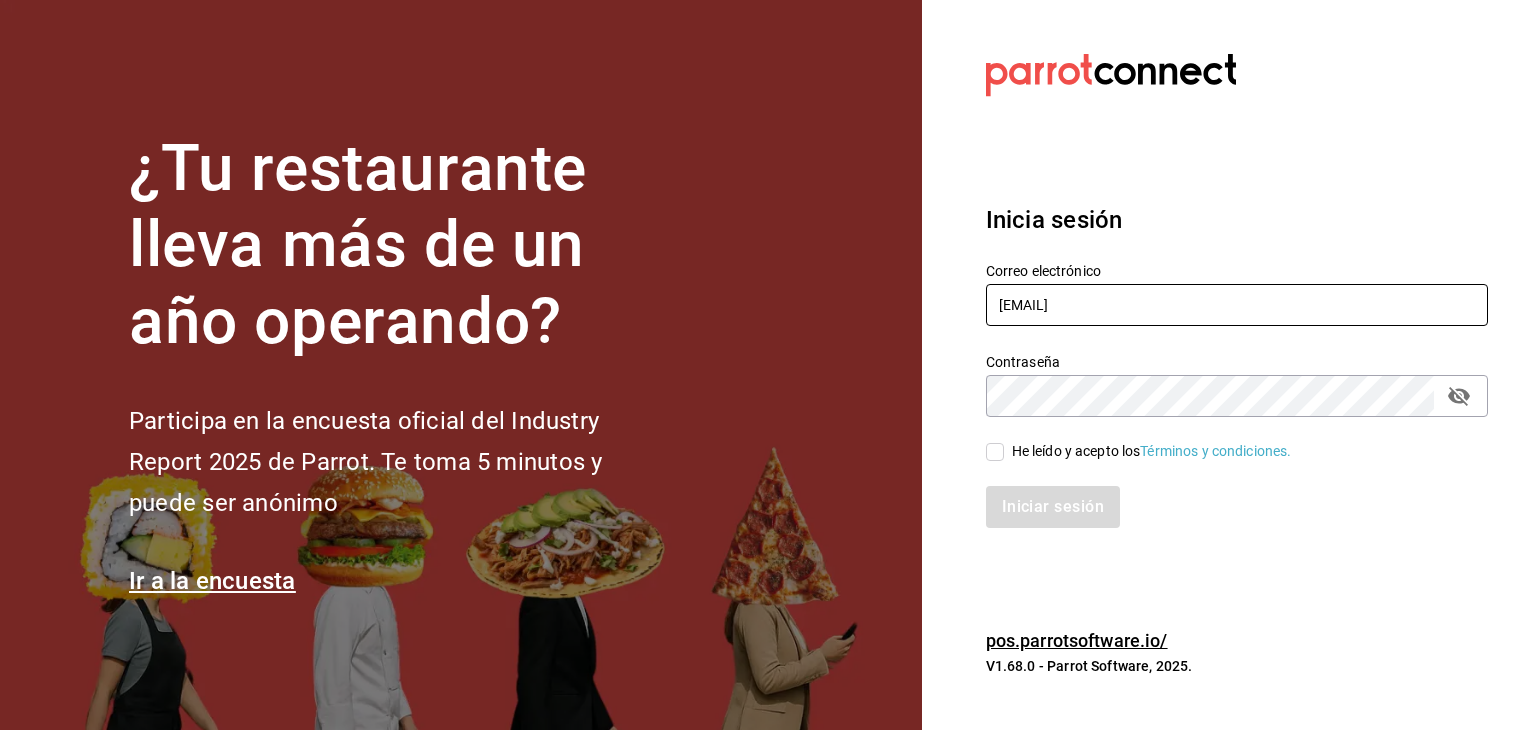 type on "[EMAIL]" 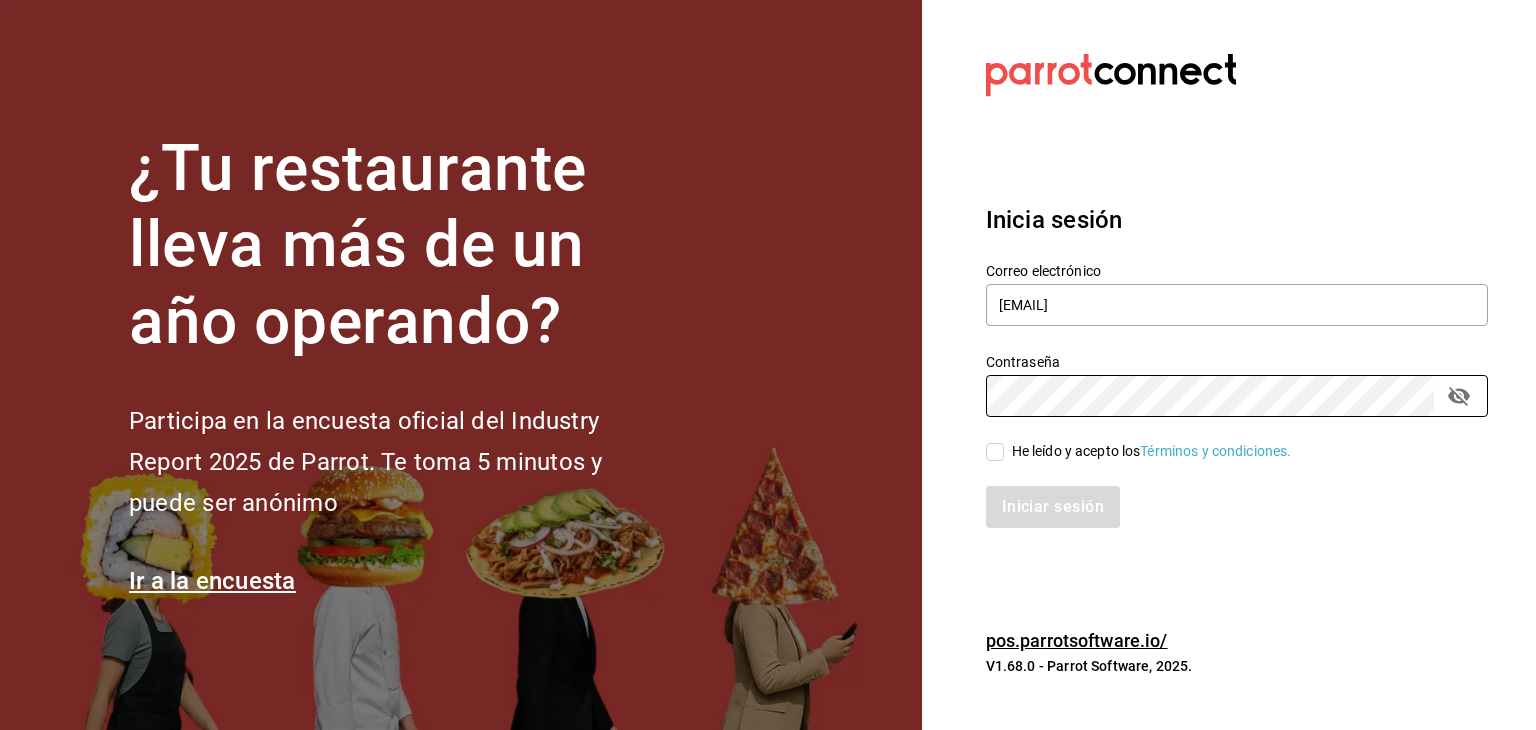 click on "He leído y acepto los  Términos y condiciones." at bounding box center (995, 452) 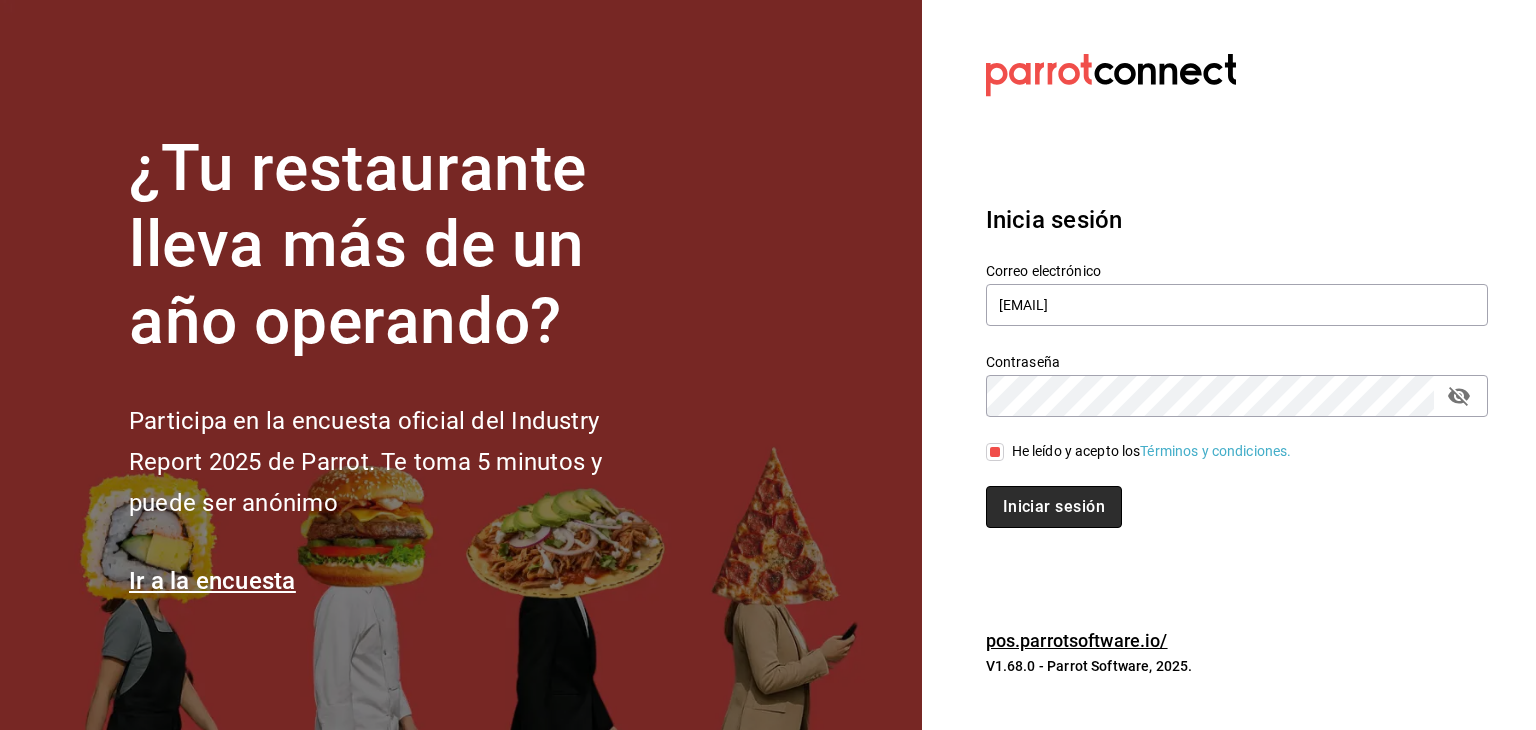 click on "Iniciar sesión" at bounding box center [1054, 507] 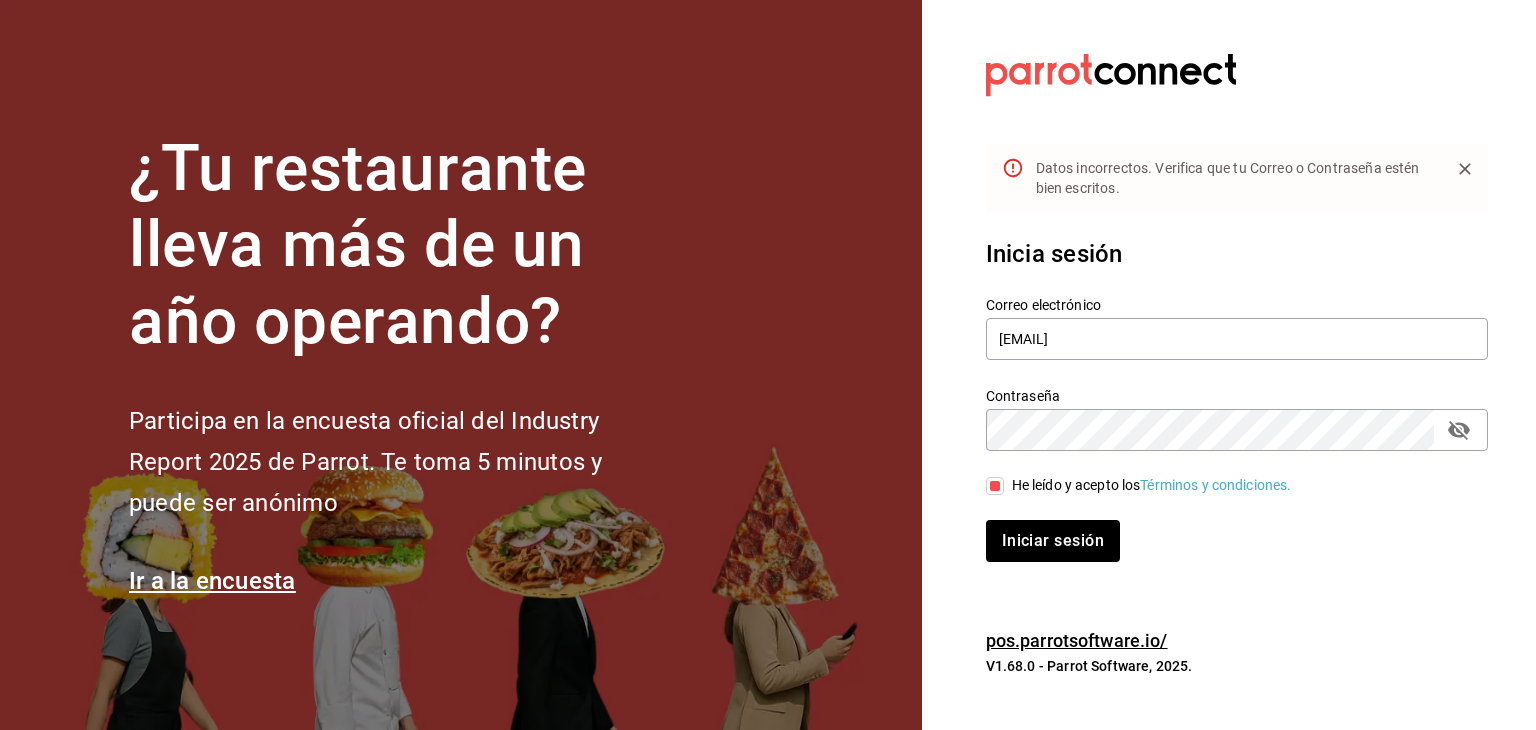 click at bounding box center (1459, 430) 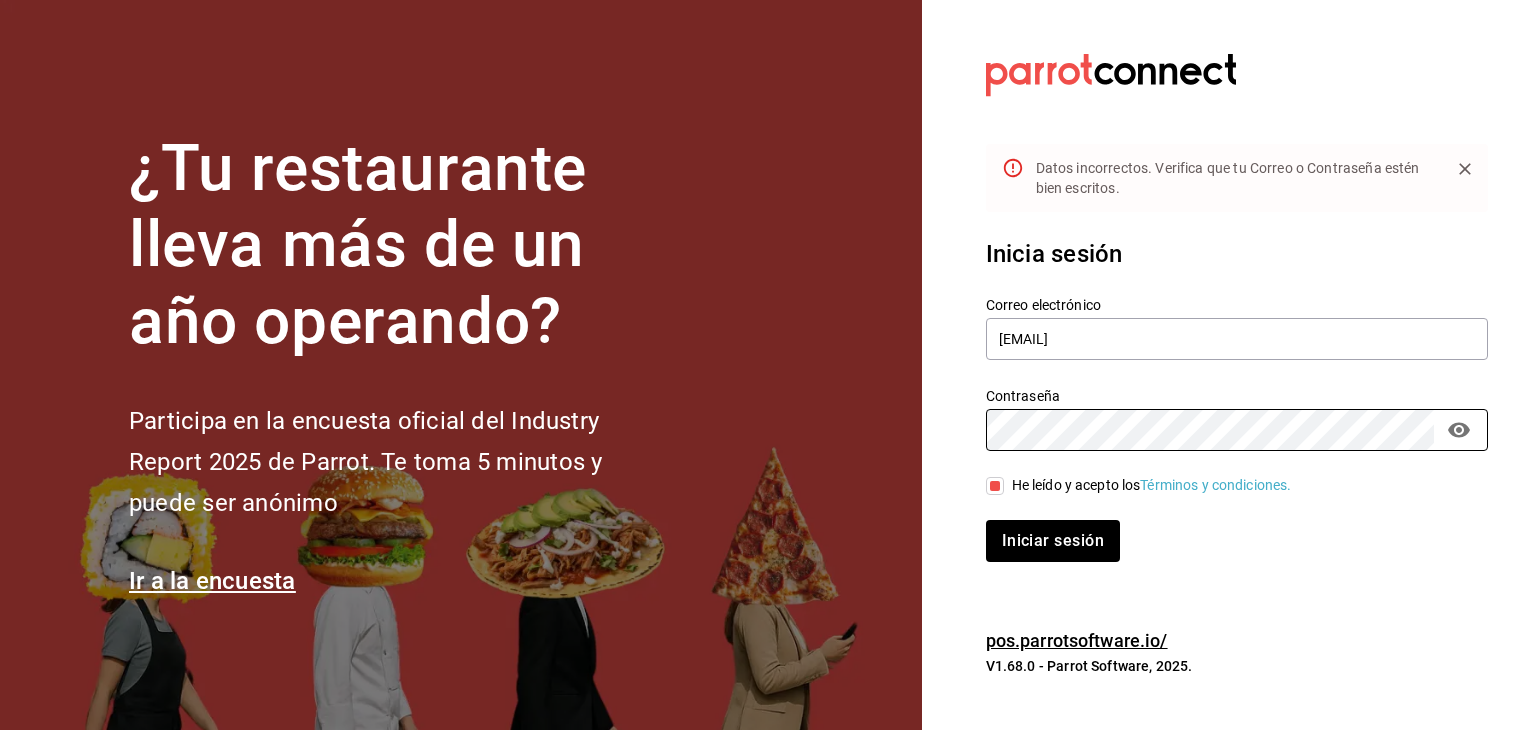 click on "Inicia sesión Correo electrónico [EMAIL] Contraseña Contraseña He leído y acepto los Términos y condiciones. Iniciar sesión" at bounding box center [1237, 399] 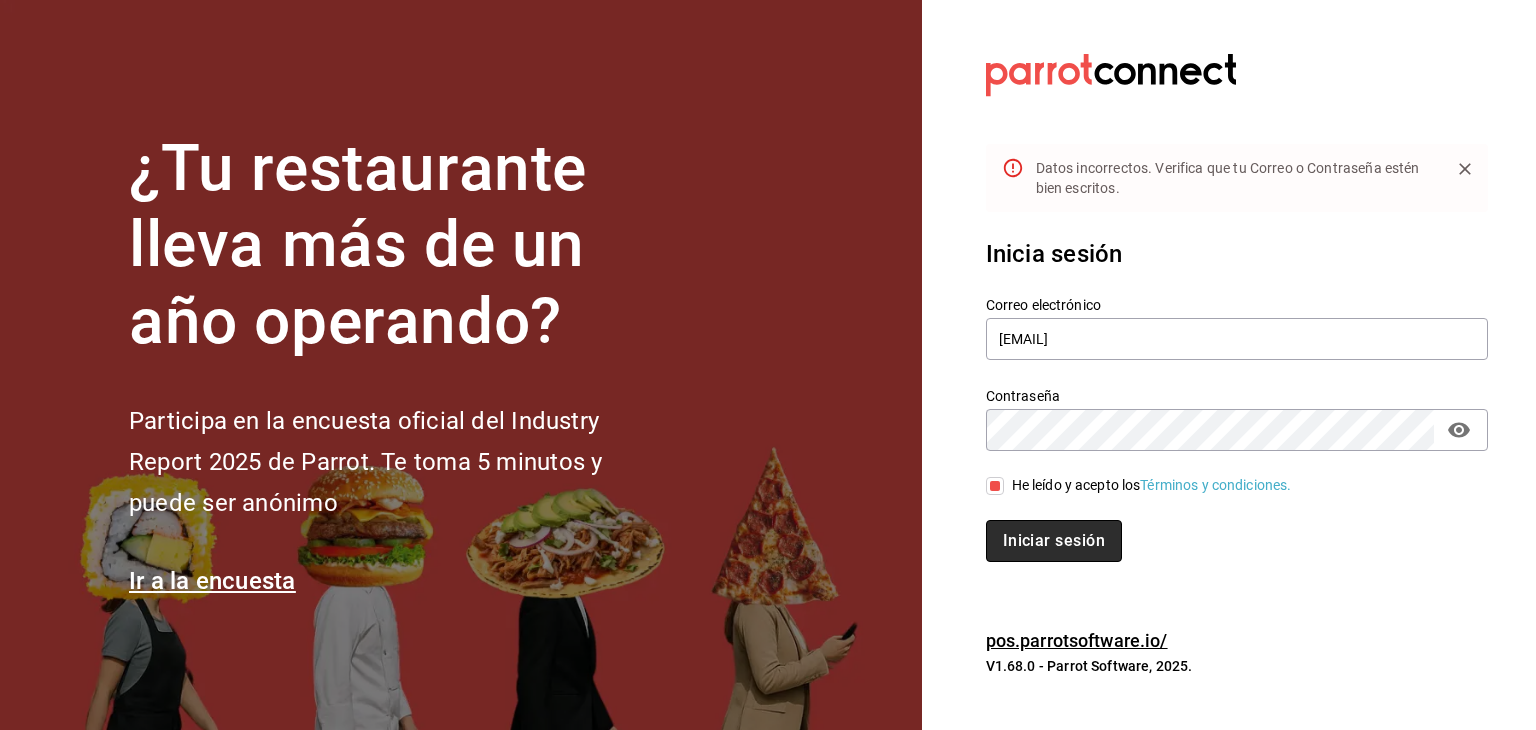 click on "Iniciar sesión" at bounding box center (1054, 541) 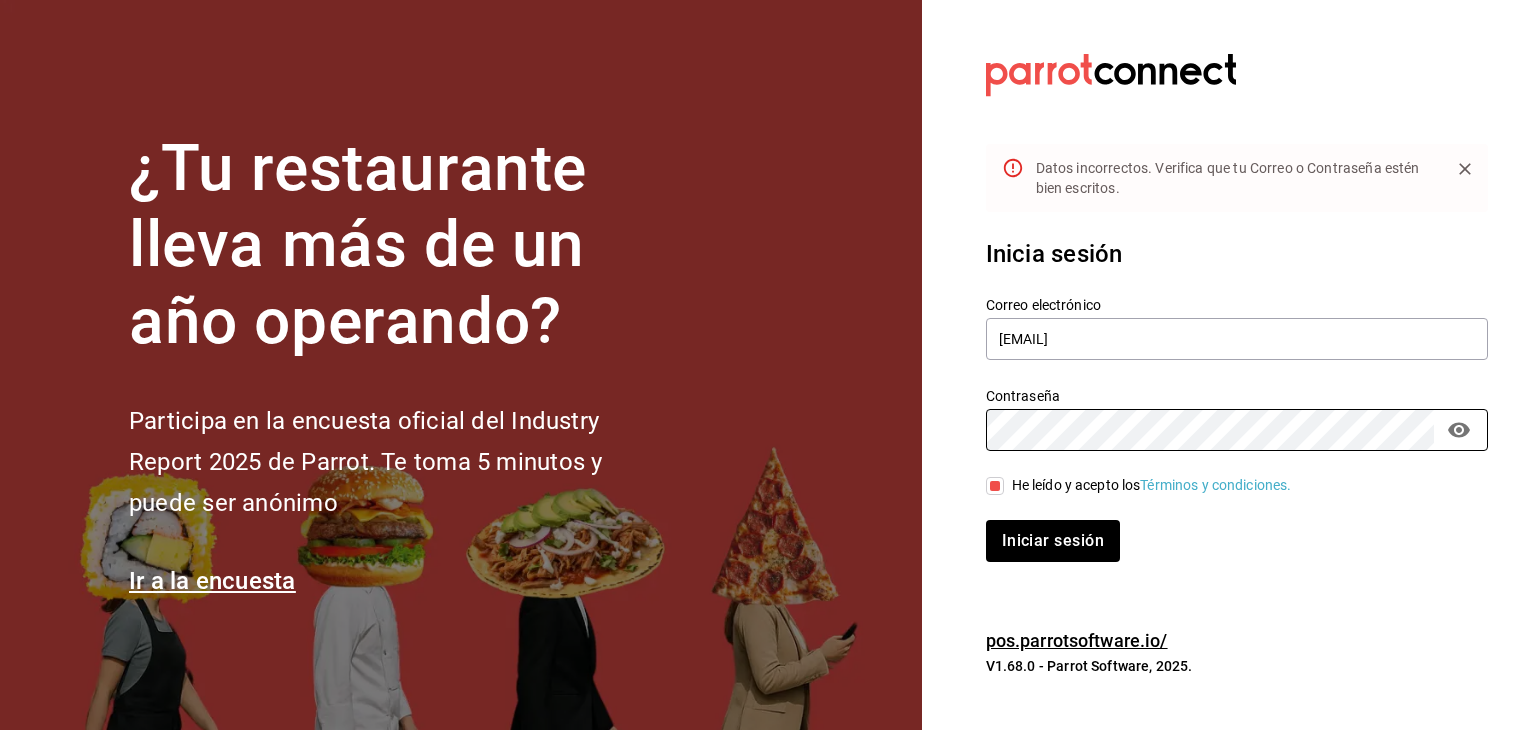 click on "¿Tu restaurante lleva más de un año operando? Participa en la encuesta oficial del Industry Report 2025 de Parrot. Te toma 5 minutos y puede ser anónimo Ir a la encuesta Datos incorrectos. Verifica que tu Correo o Contraseña estén bien escritos. Inicia sesión Correo electrónico [EMAIL] Contraseña Contraseña He leído y acepto los Términos y condiciones. Iniciar sesión pos.parrotsoftware.io/ V1.68.0 - Parrot Software, 2025." at bounding box center [768, 365] 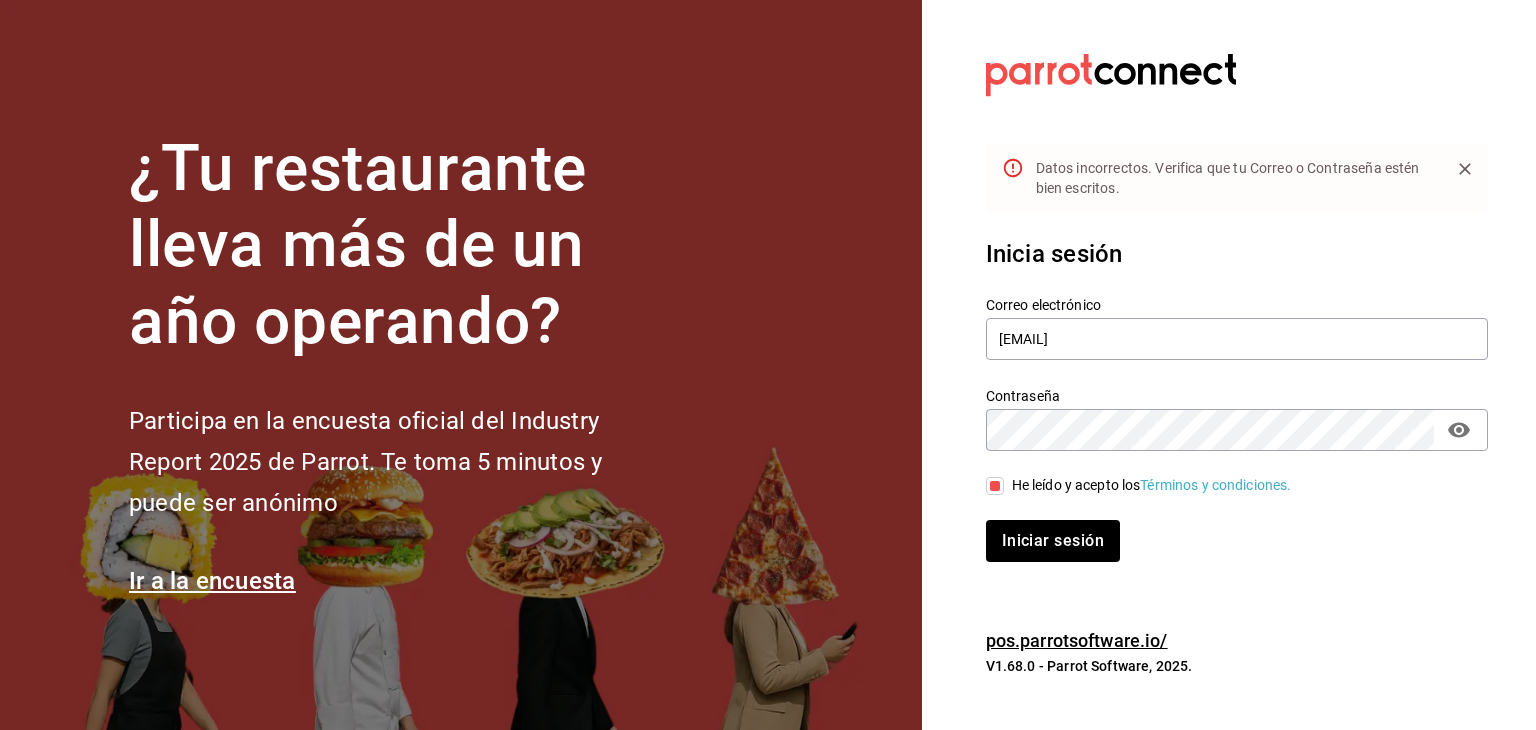 click on "Contraseña Contraseña" at bounding box center (1237, 419) 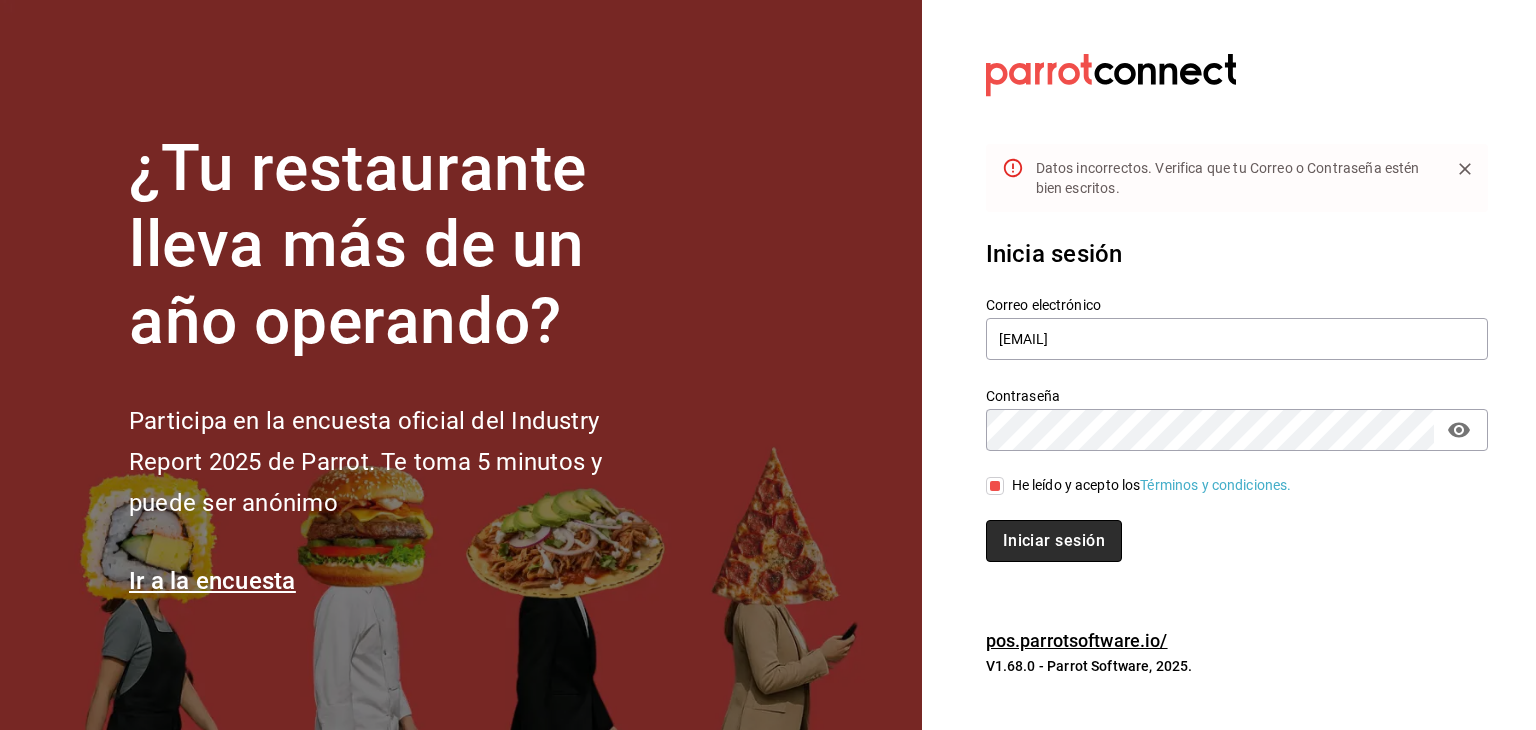 click on "Iniciar sesión" at bounding box center (1054, 541) 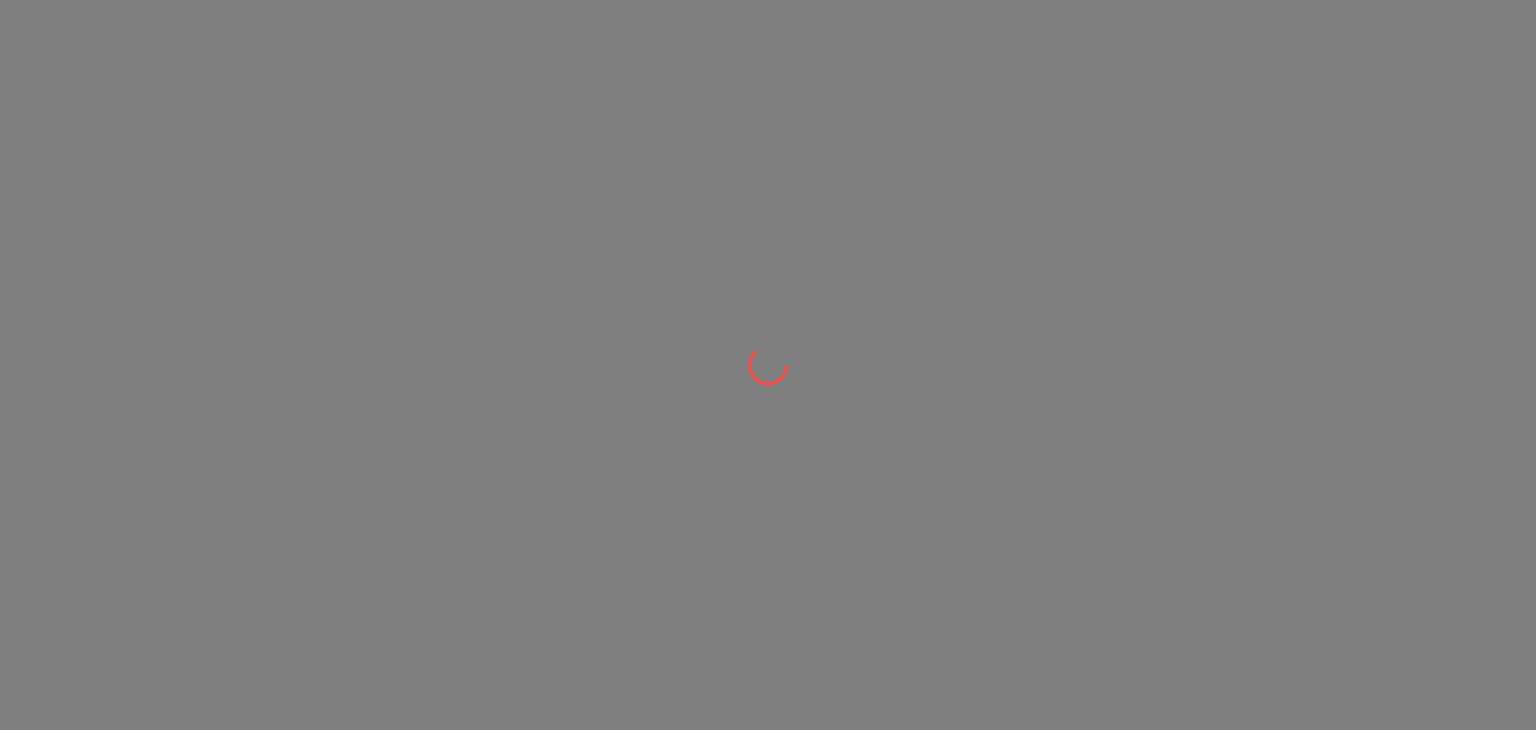 scroll, scrollTop: 0, scrollLeft: 0, axis: both 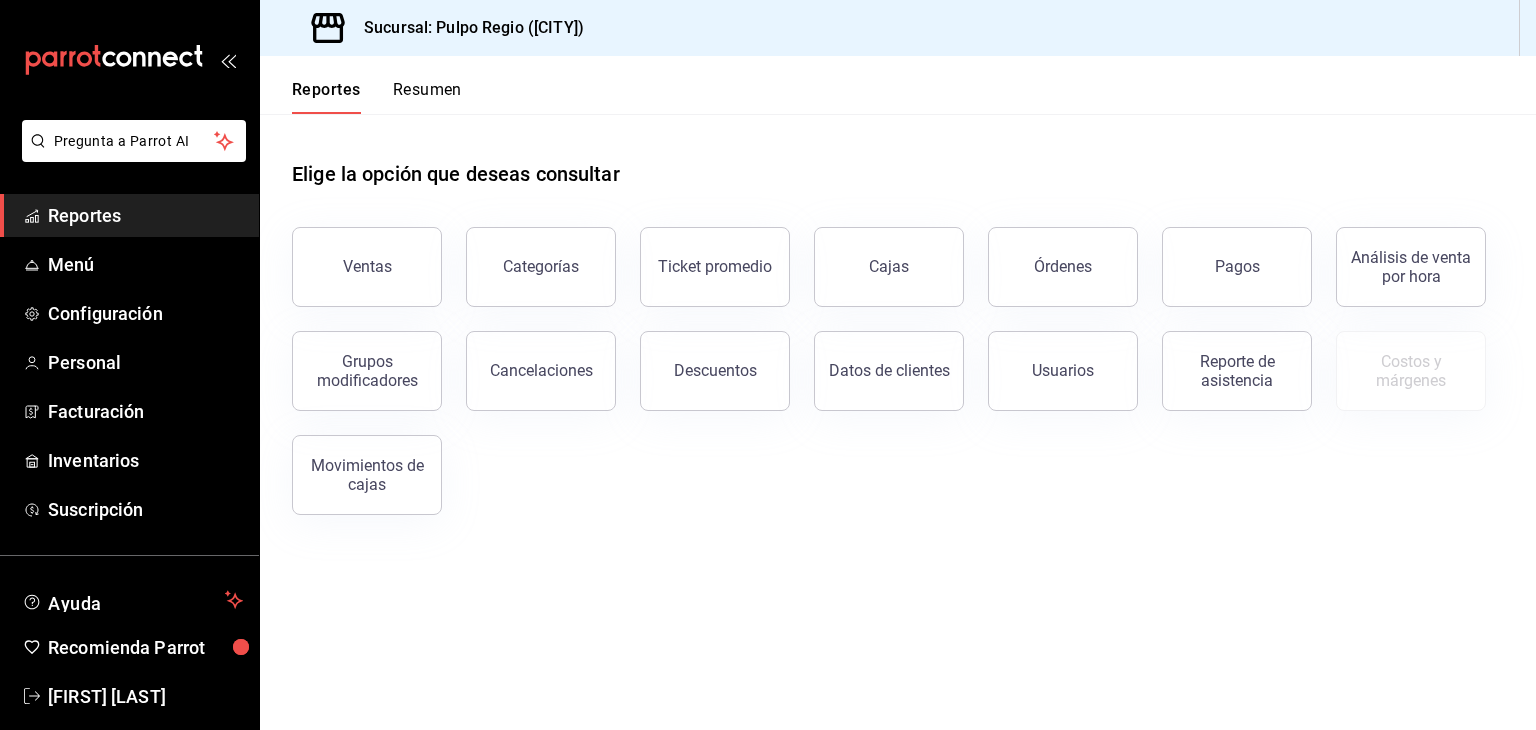click on "Elige la opción que deseas consultar Ventas Categorías Ticket promedio Cajas Órdenes Pagos Análisis de venta por hora Grupos modificadores Cancelaciones Descuentos Datos de clientes Usuarios Reporte de asistencia Costos y márgenes Movimientos de cajas" at bounding box center (898, 330) 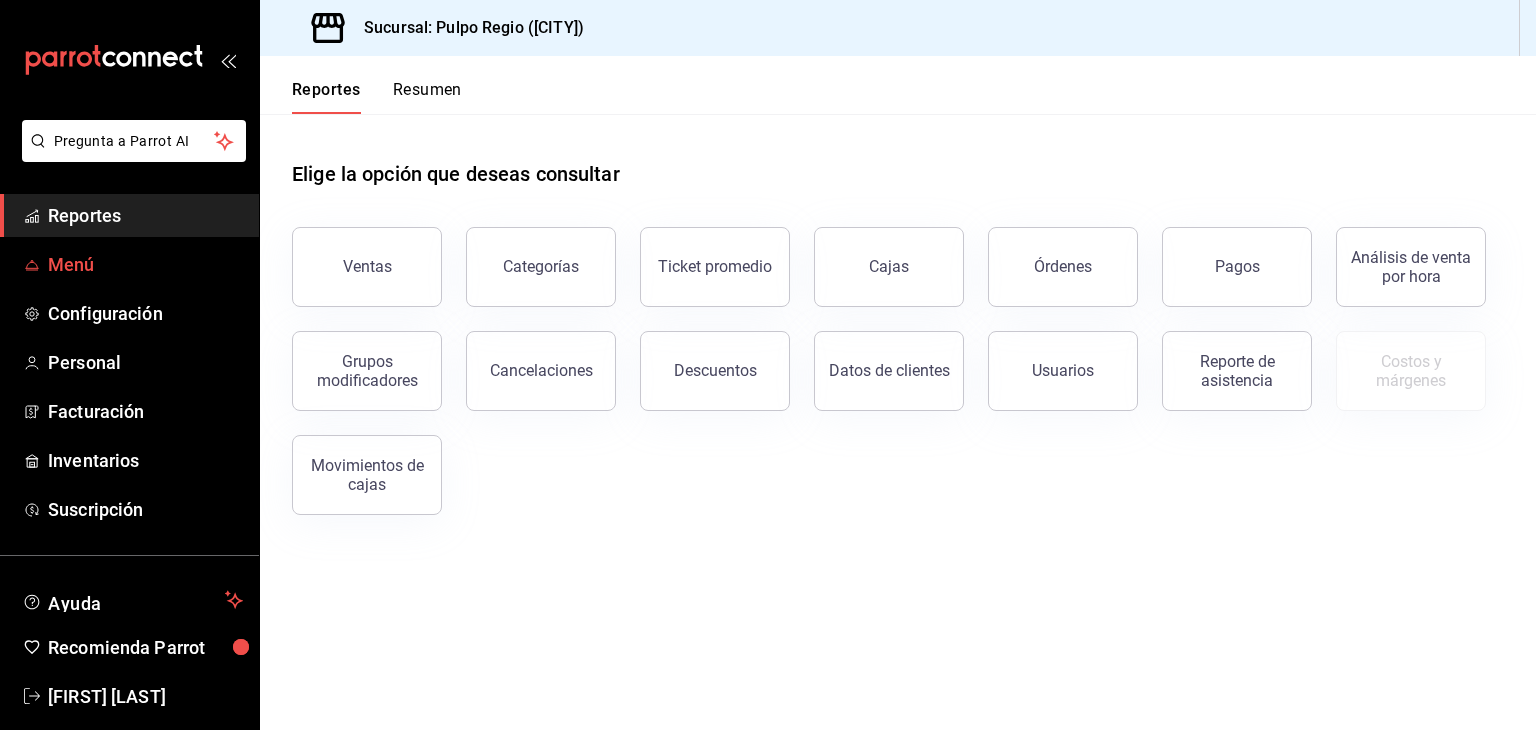click on "Menú" at bounding box center [145, 264] 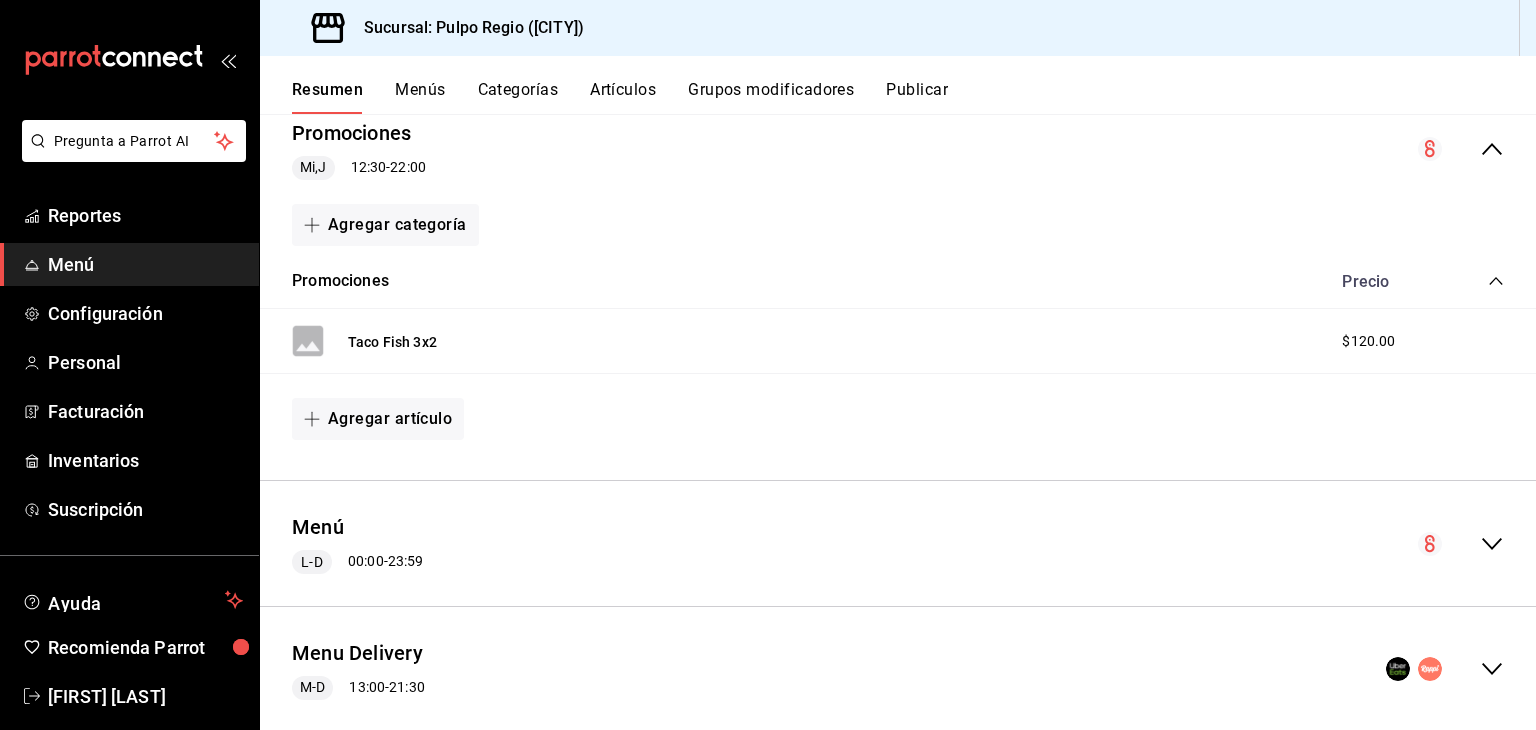 scroll, scrollTop: 651, scrollLeft: 0, axis: vertical 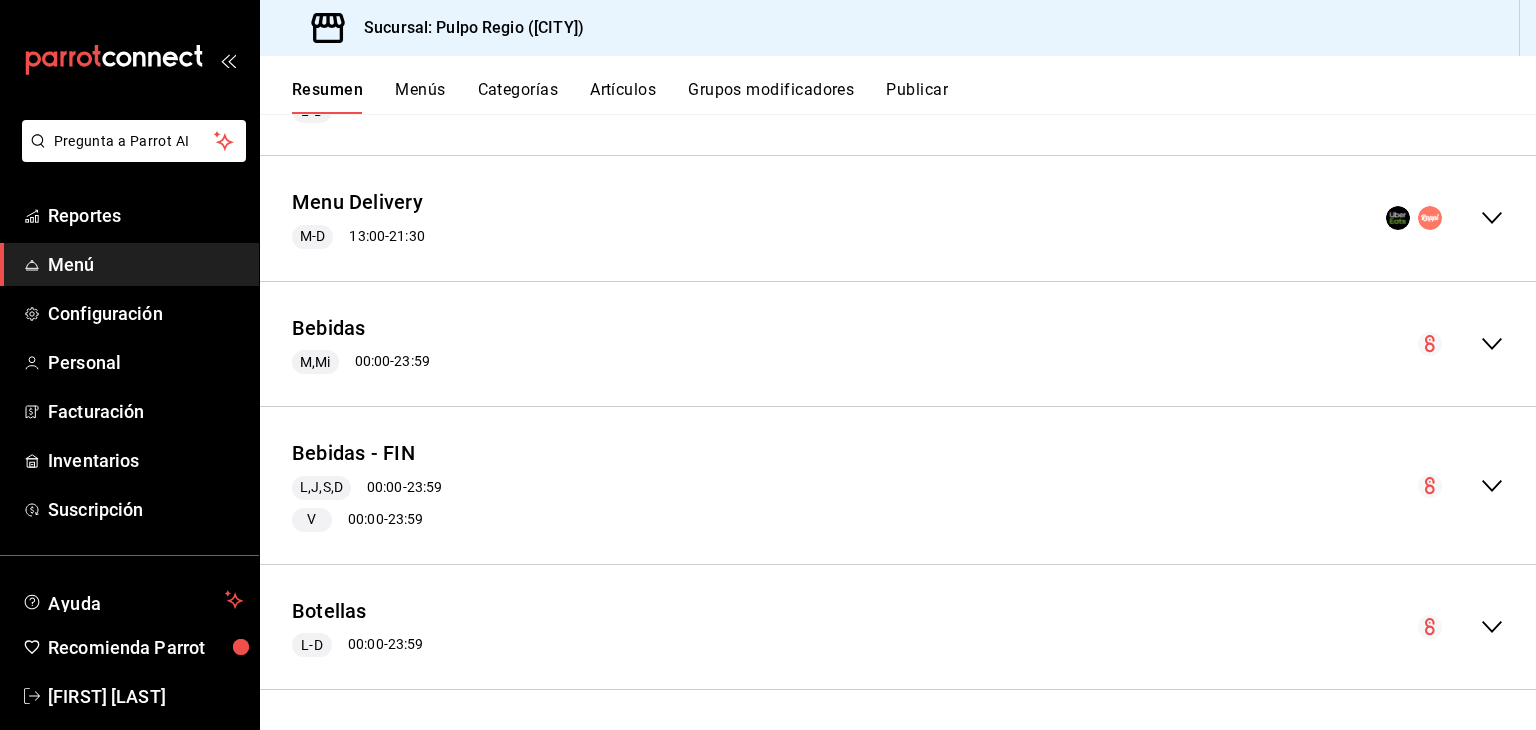 click 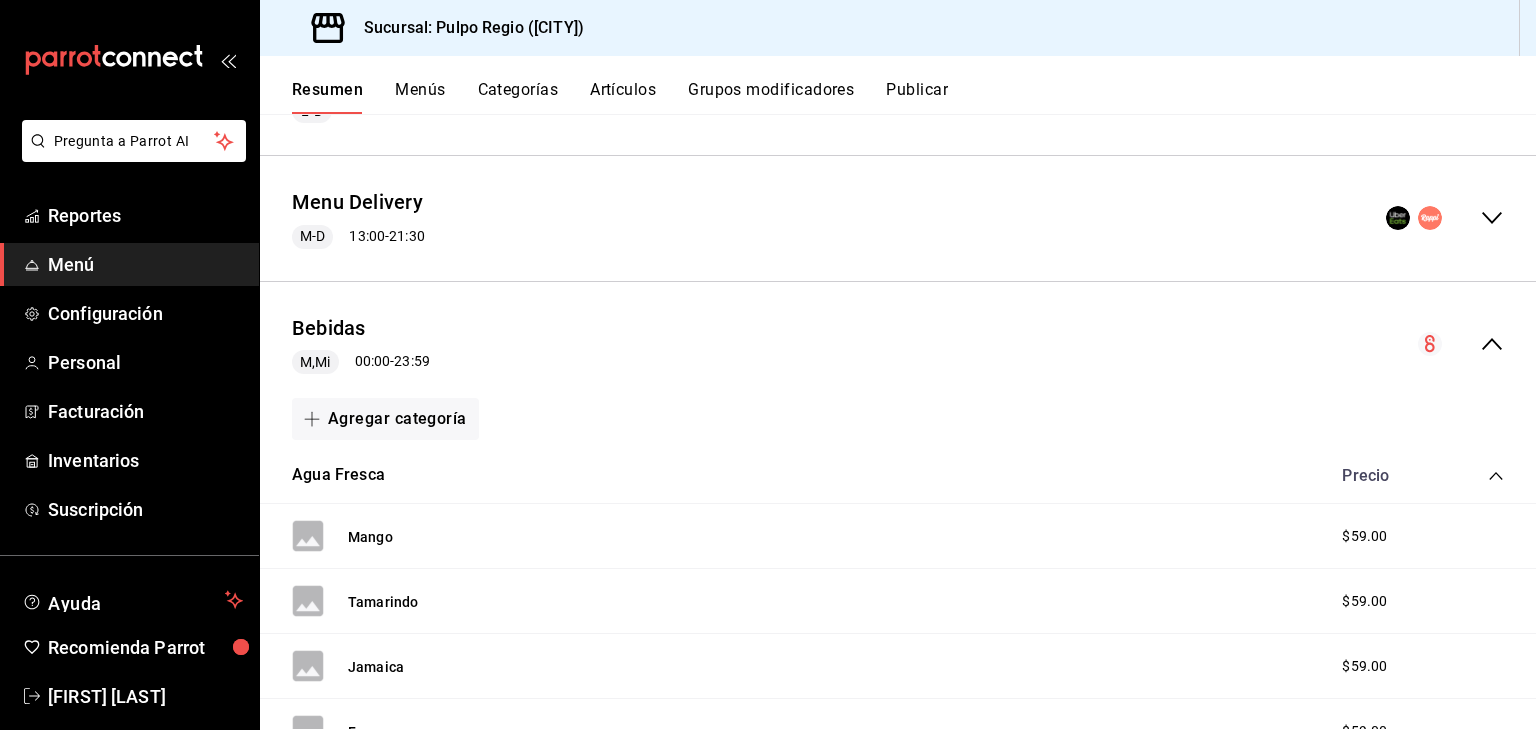 click on "M,Mi" at bounding box center [315, 362] 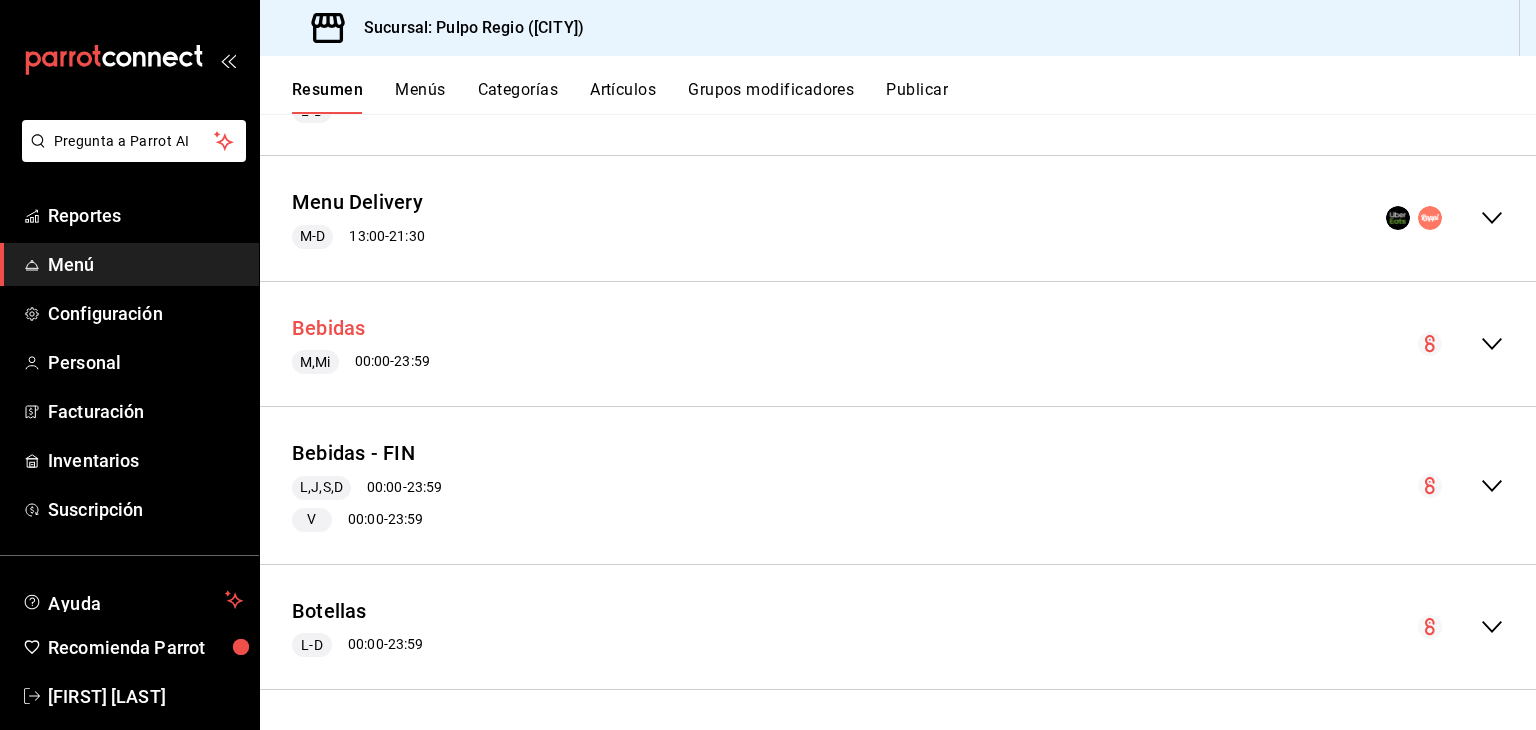 click on "Bebidas" at bounding box center (329, 328) 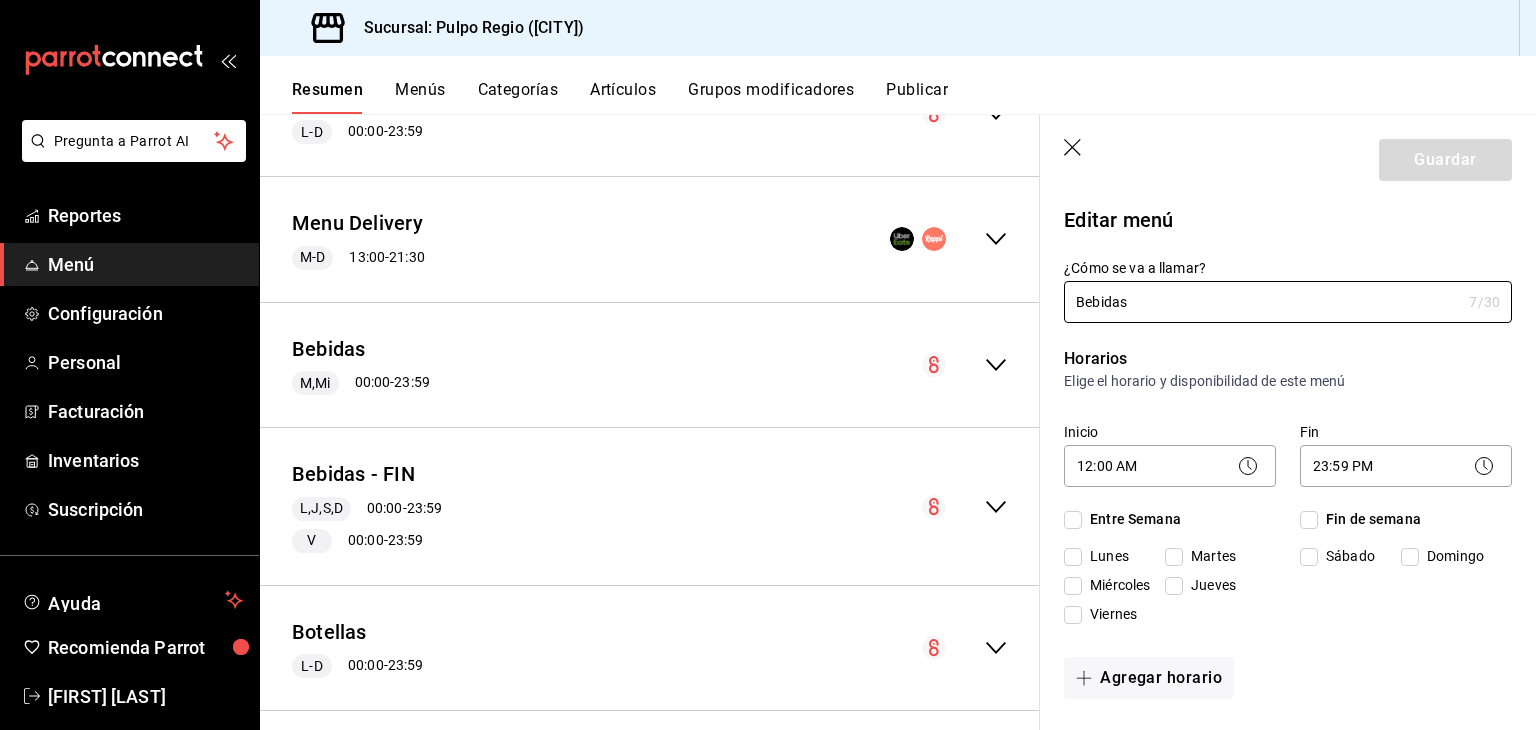 checkbox on "true" 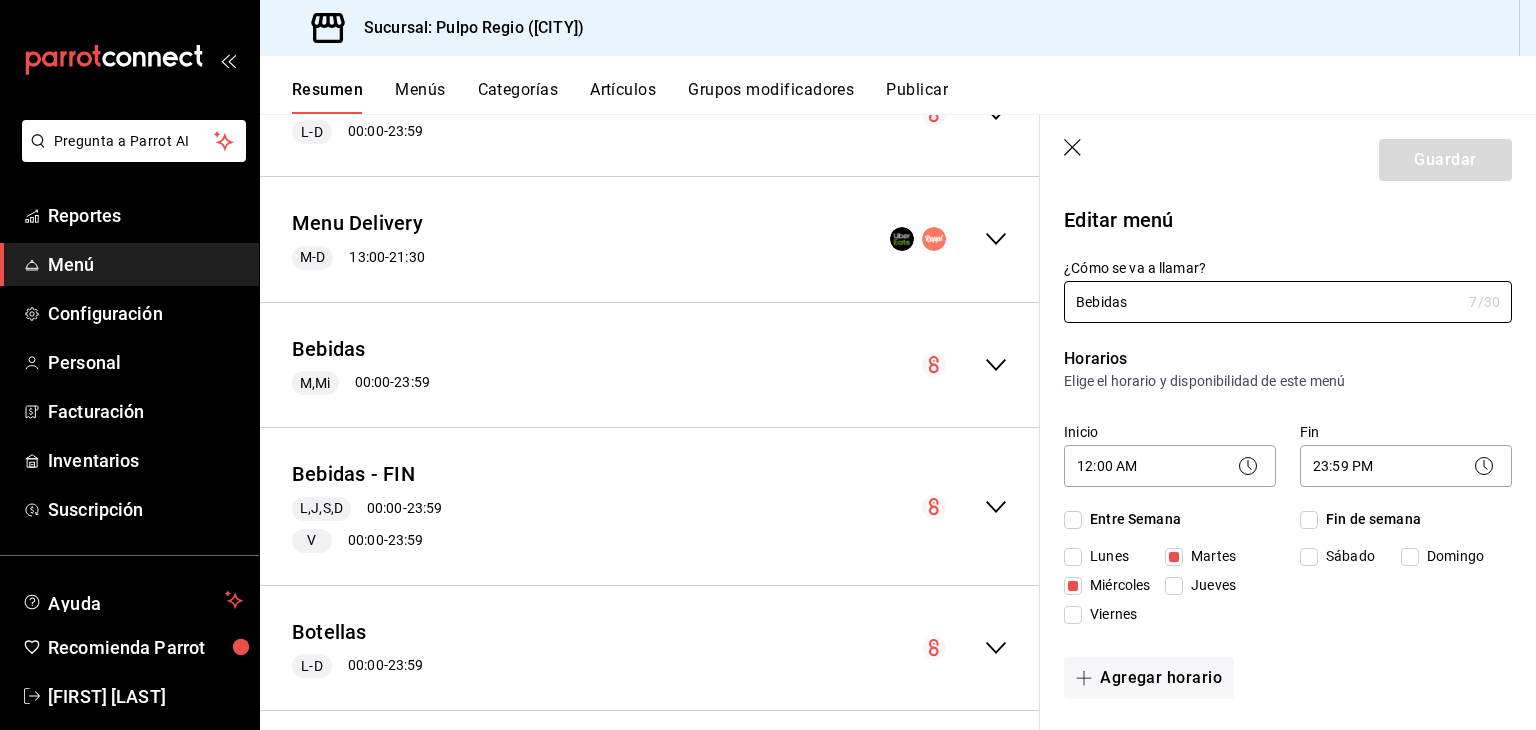 click on "Martes" at bounding box center [1209, 556] 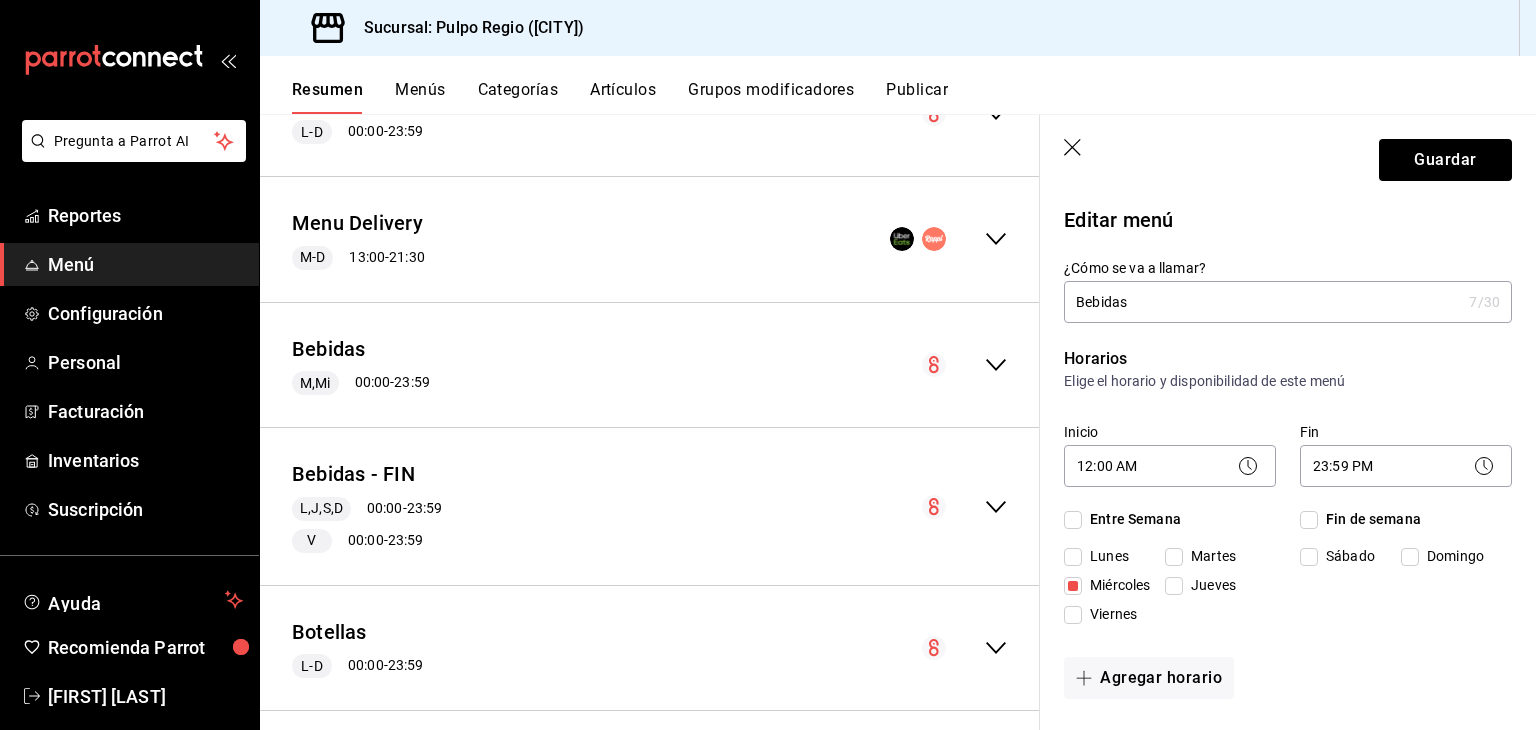 click on "Miércoles" at bounding box center [1112, 585] 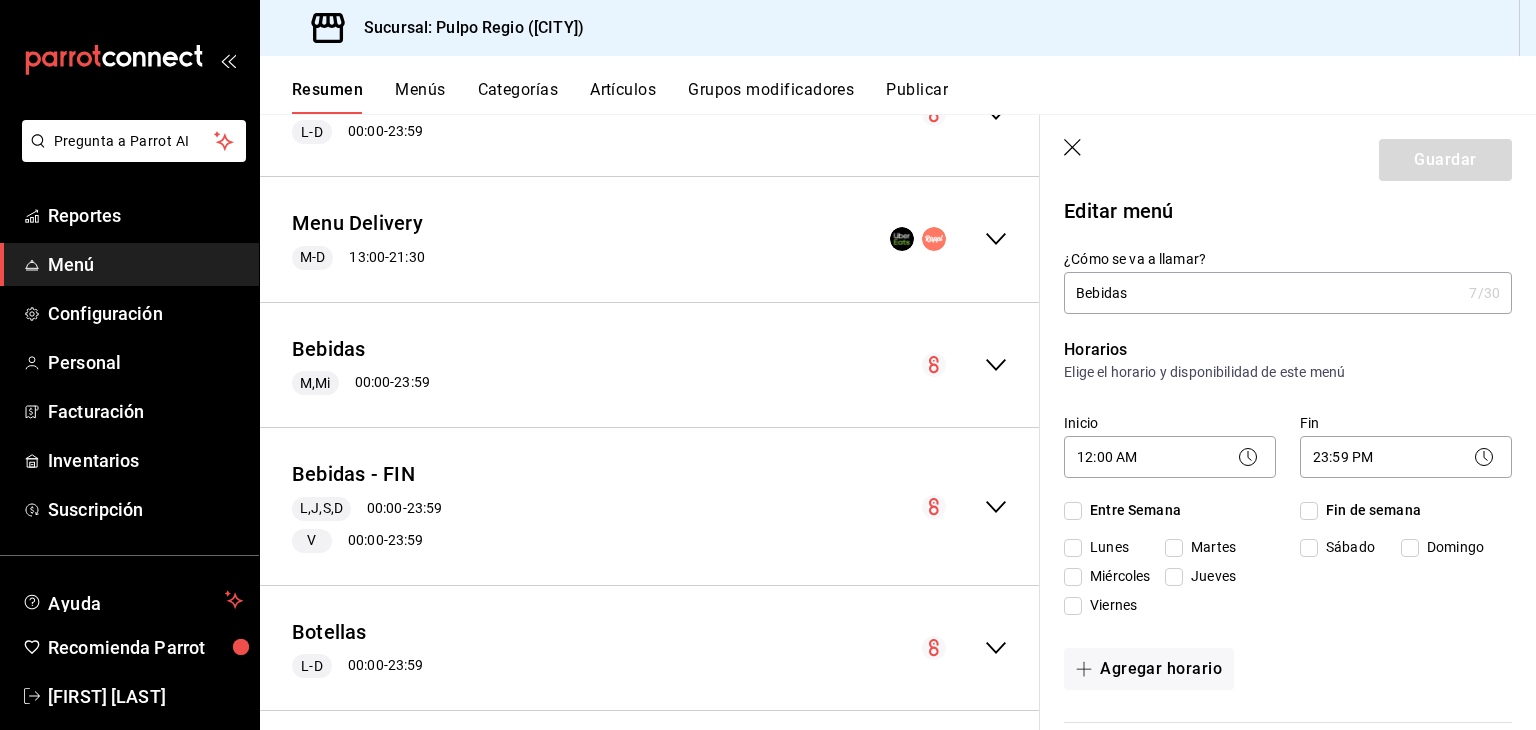 scroll, scrollTop: 0, scrollLeft: 0, axis: both 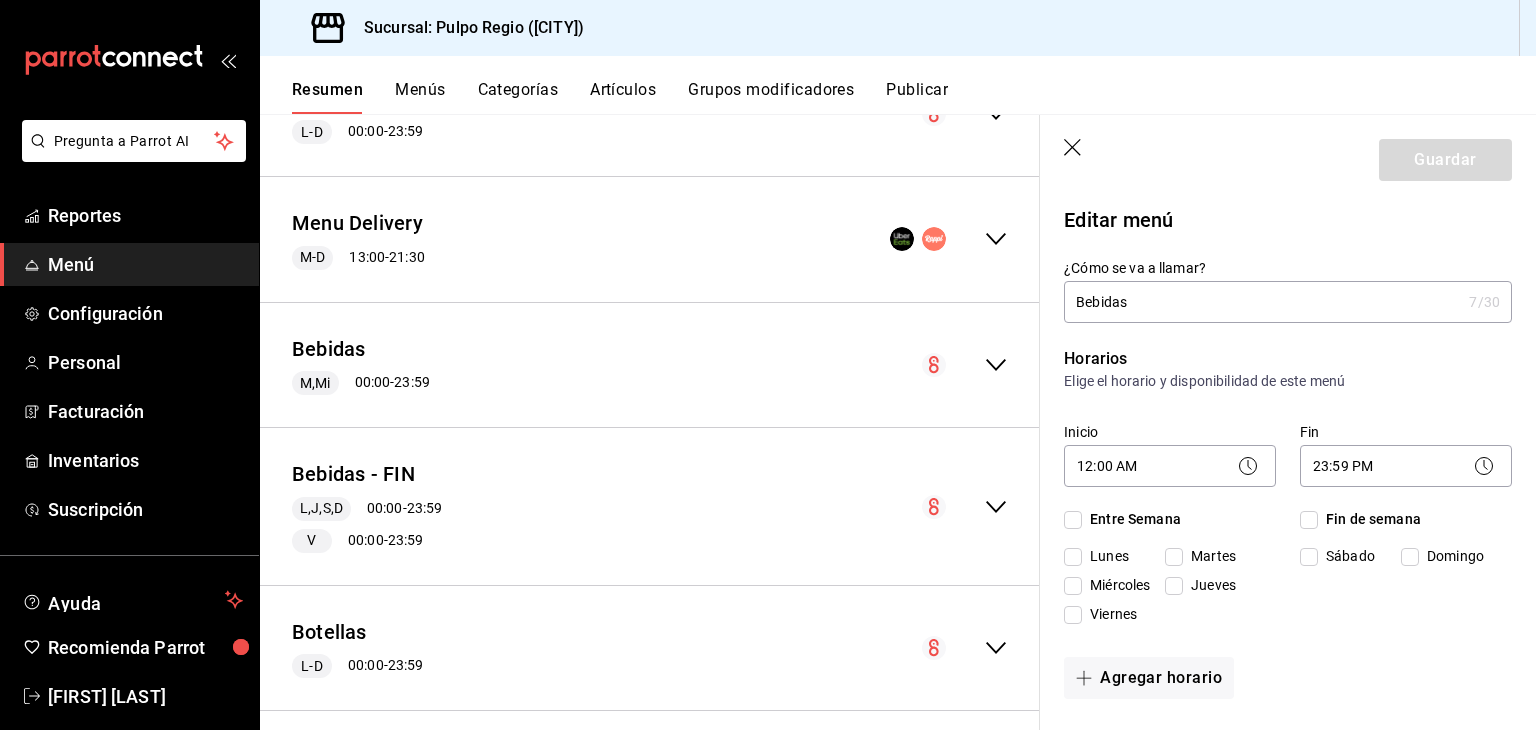 click on "Lunes" at bounding box center [1073, 557] 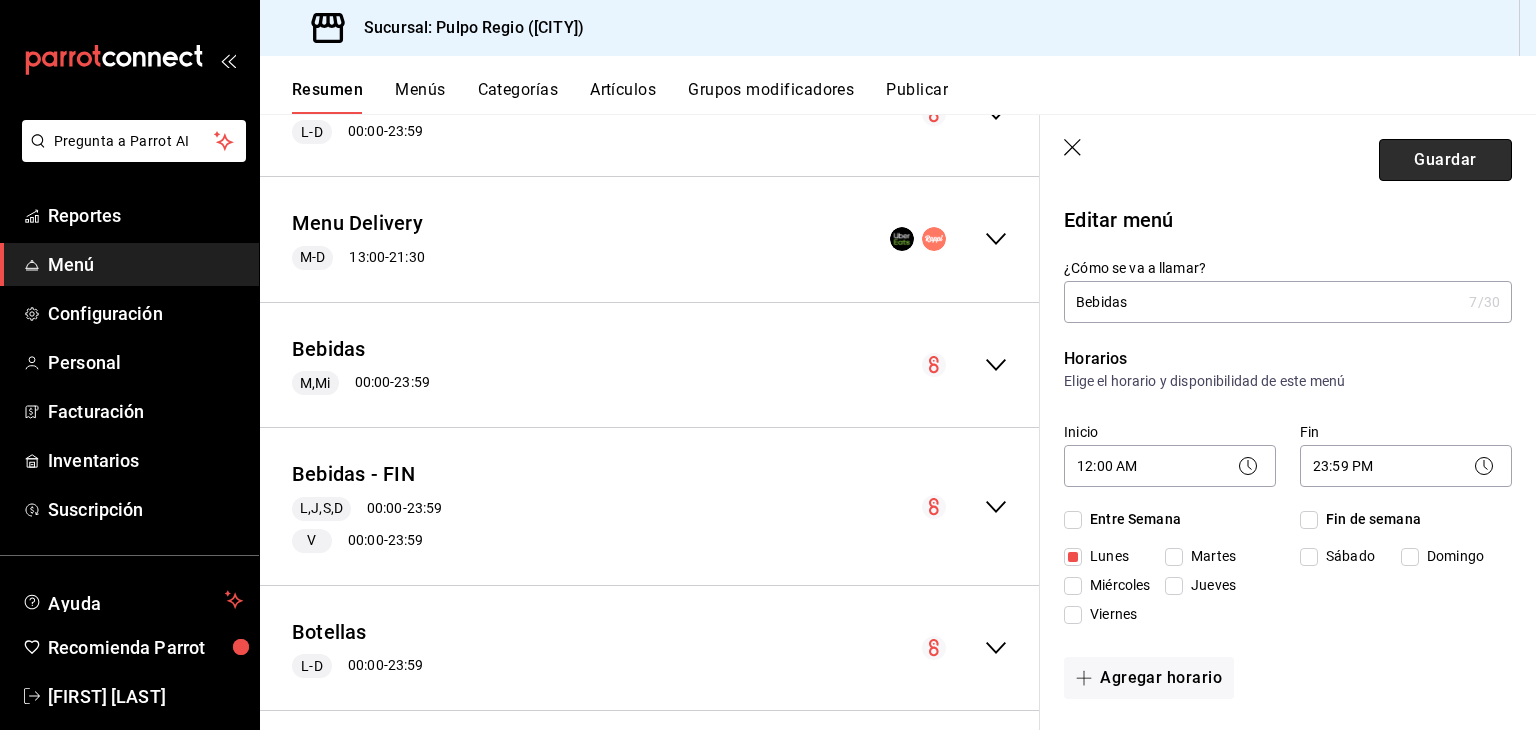click on "Guardar" at bounding box center (1445, 160) 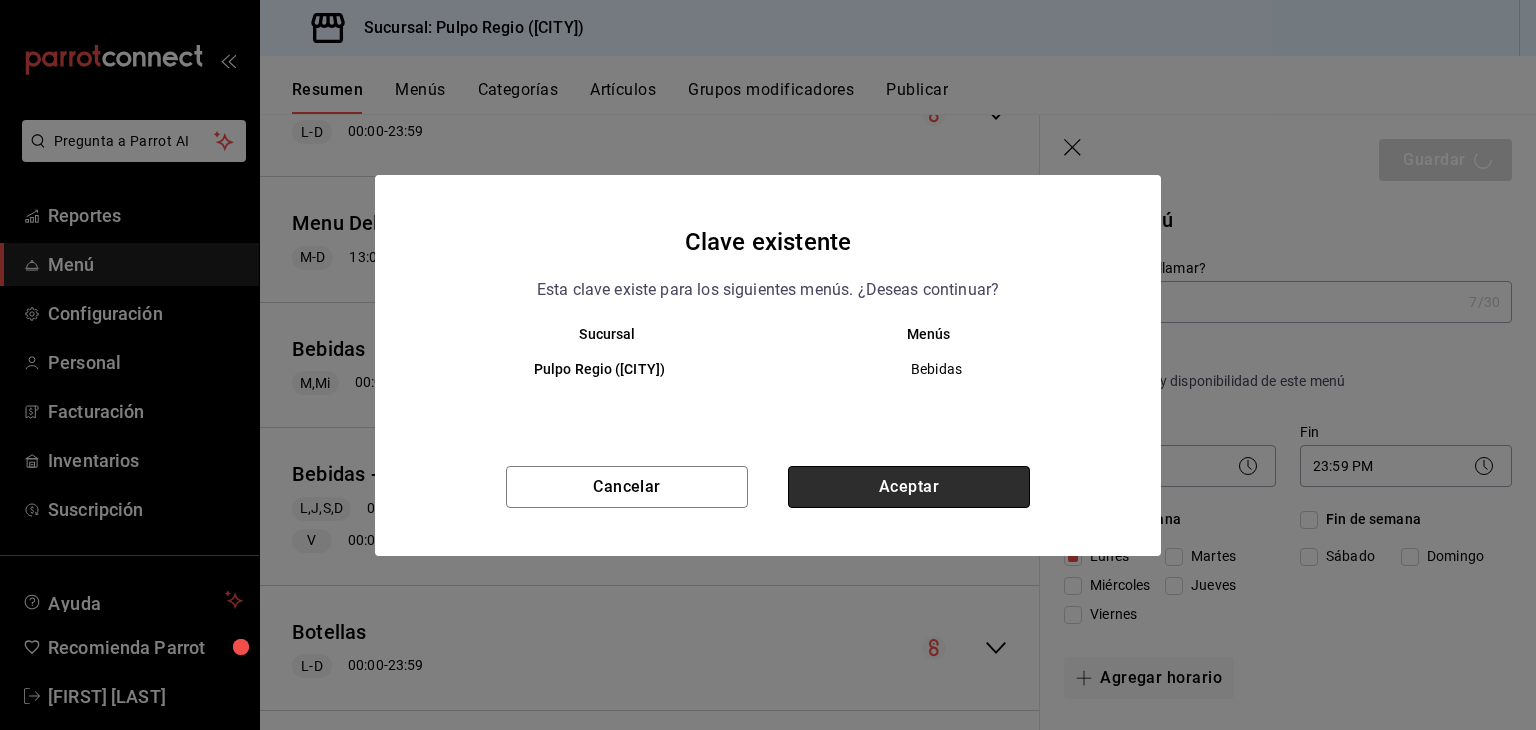 click on "Aceptar" at bounding box center (909, 487) 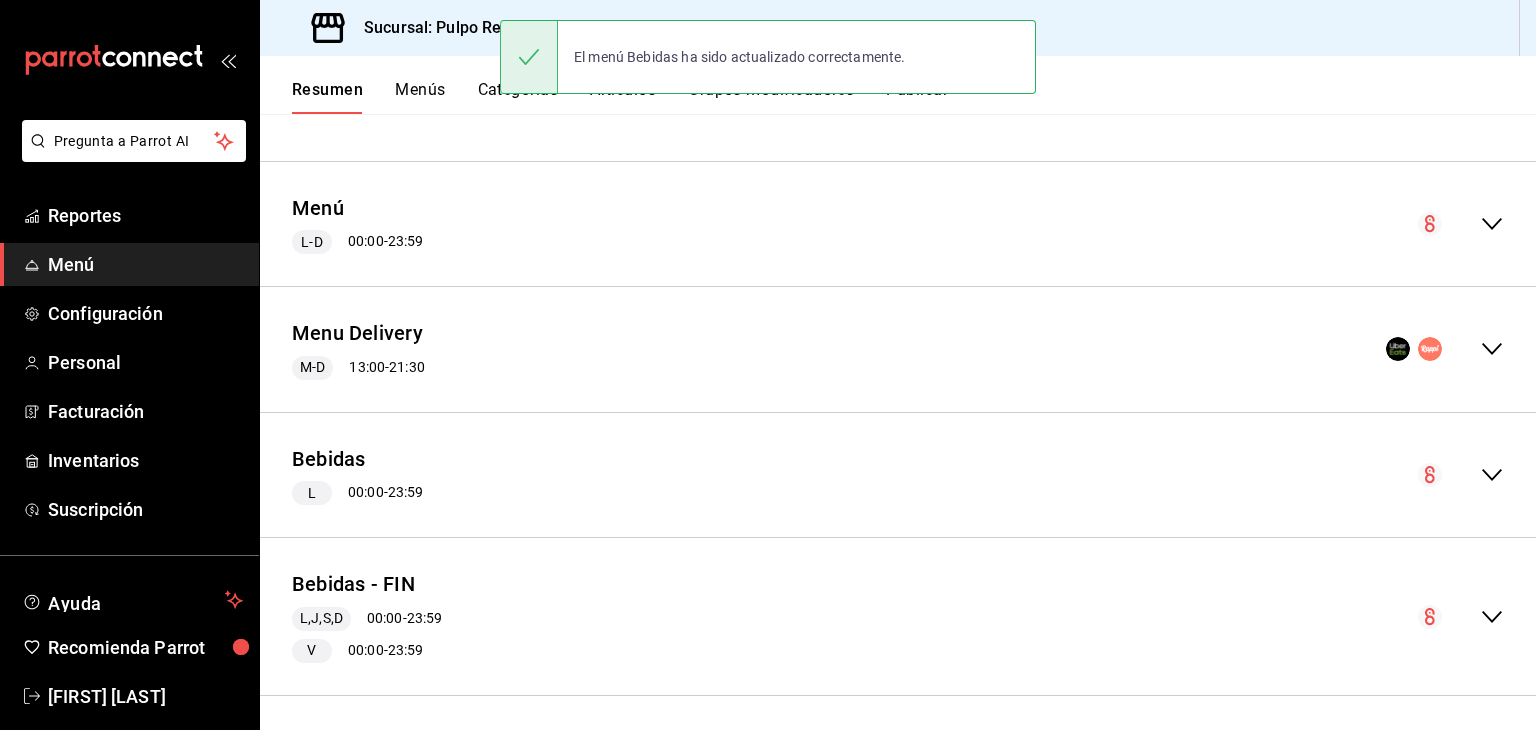 scroll, scrollTop: 650, scrollLeft: 0, axis: vertical 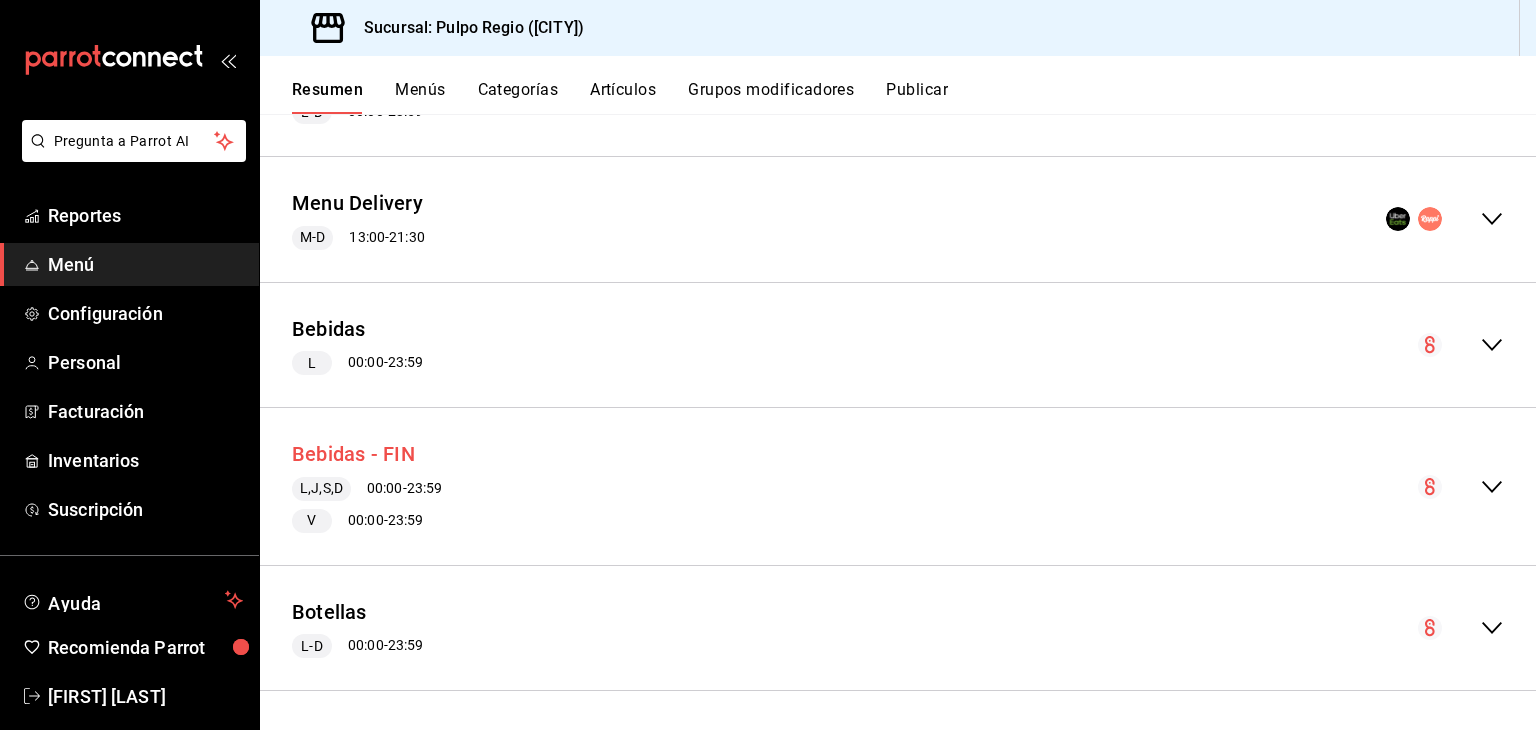 click on "Bebidas - FIN" at bounding box center [353, 454] 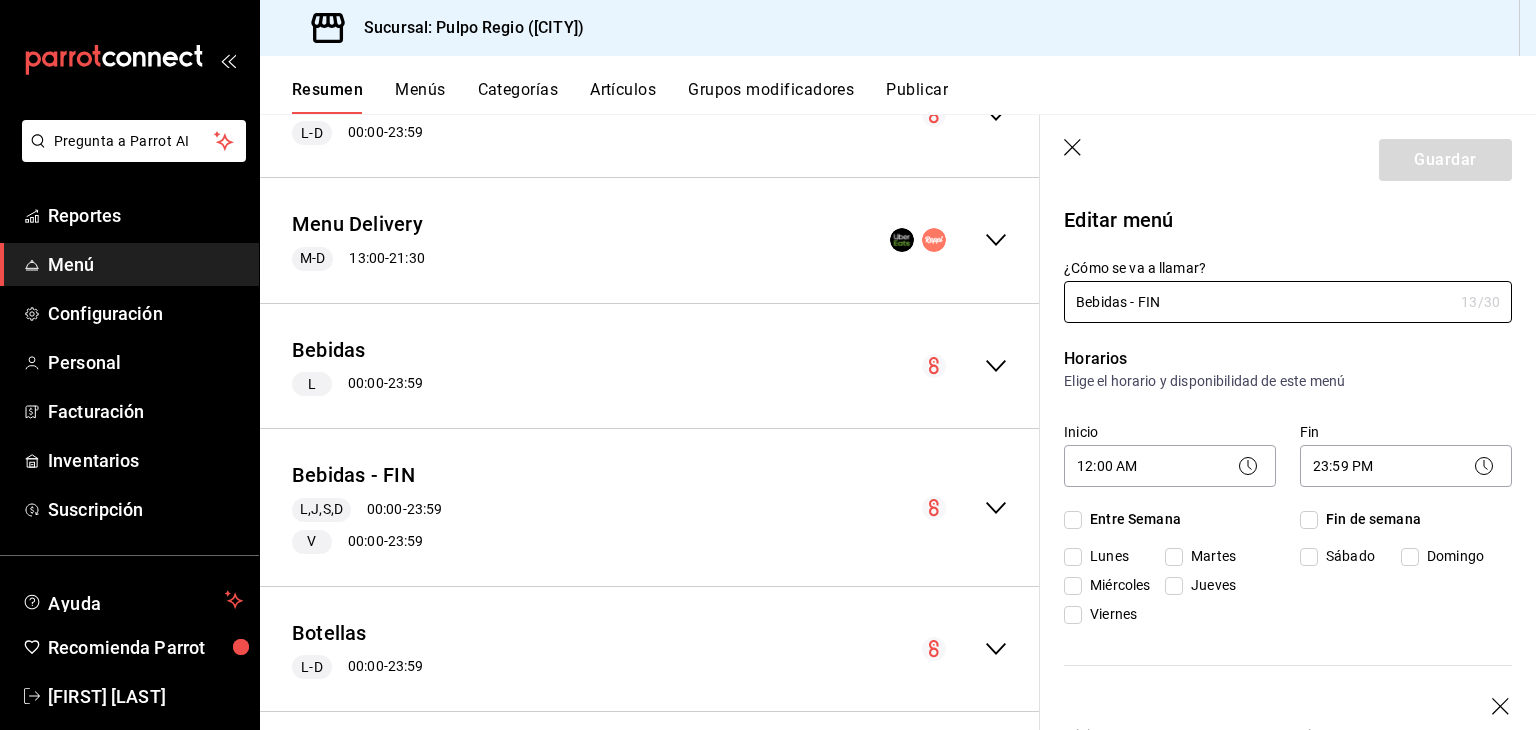 checkbox on "true" 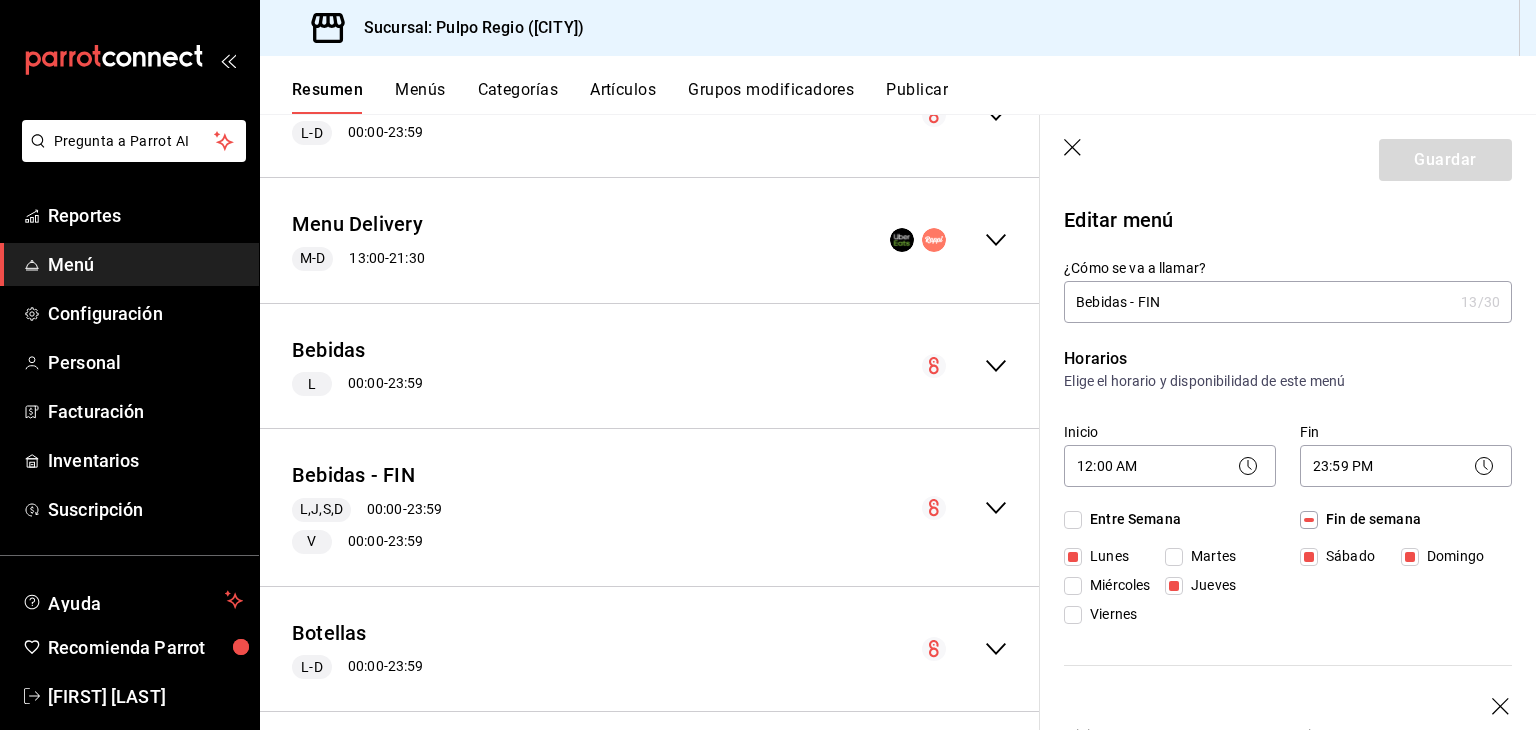 click on "Lunes" at bounding box center [1105, 556] 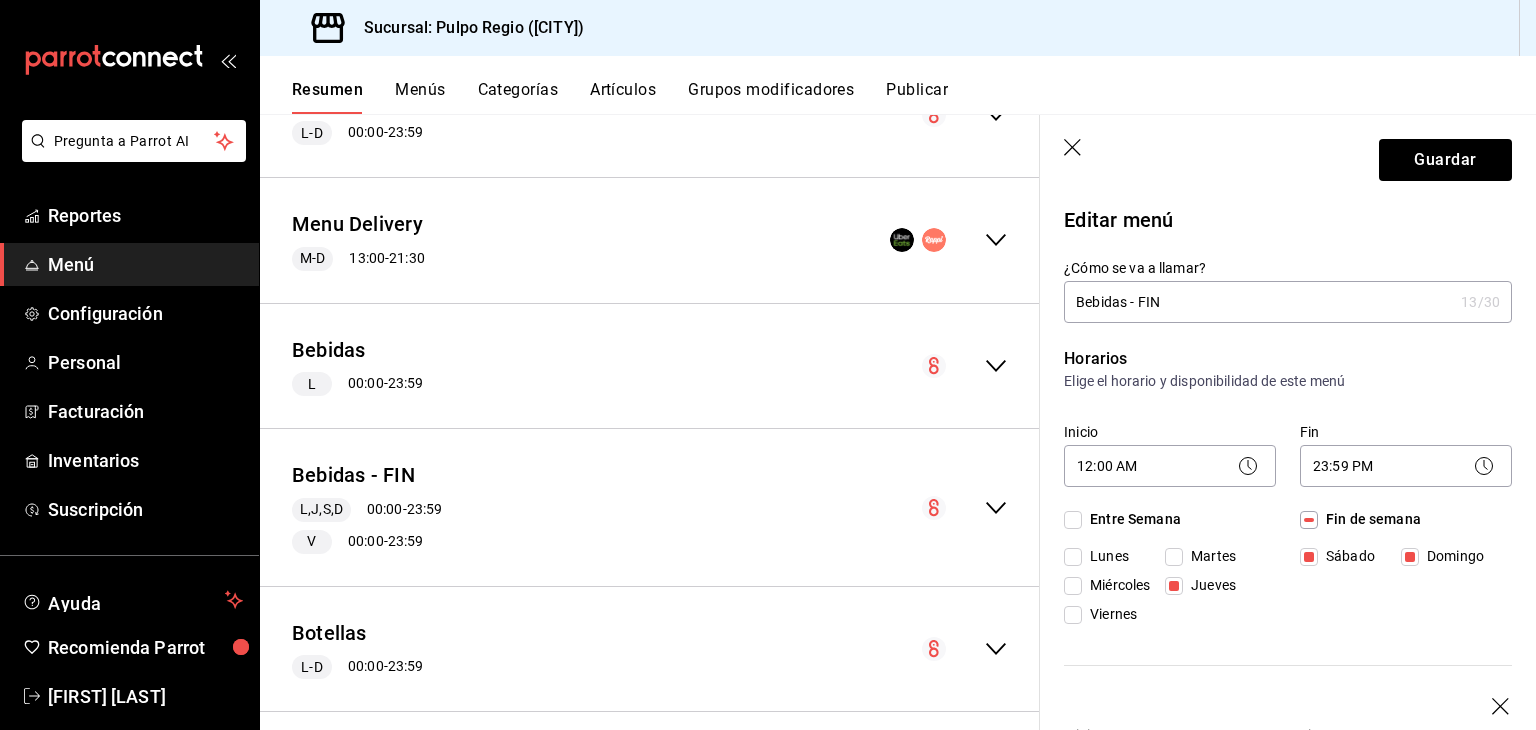 click on "Martes" at bounding box center [1209, 556] 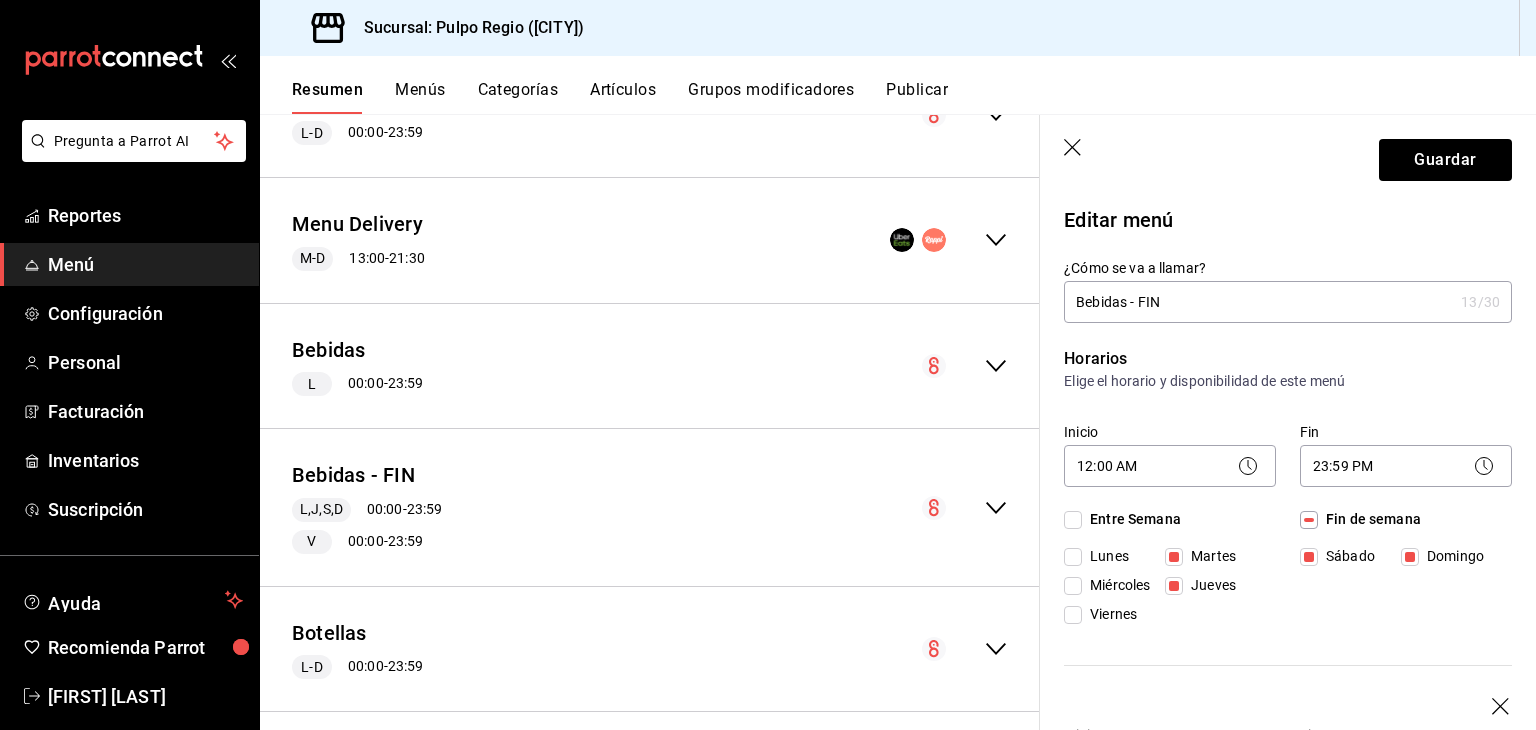 click on "Miércoles" at bounding box center [1116, 585] 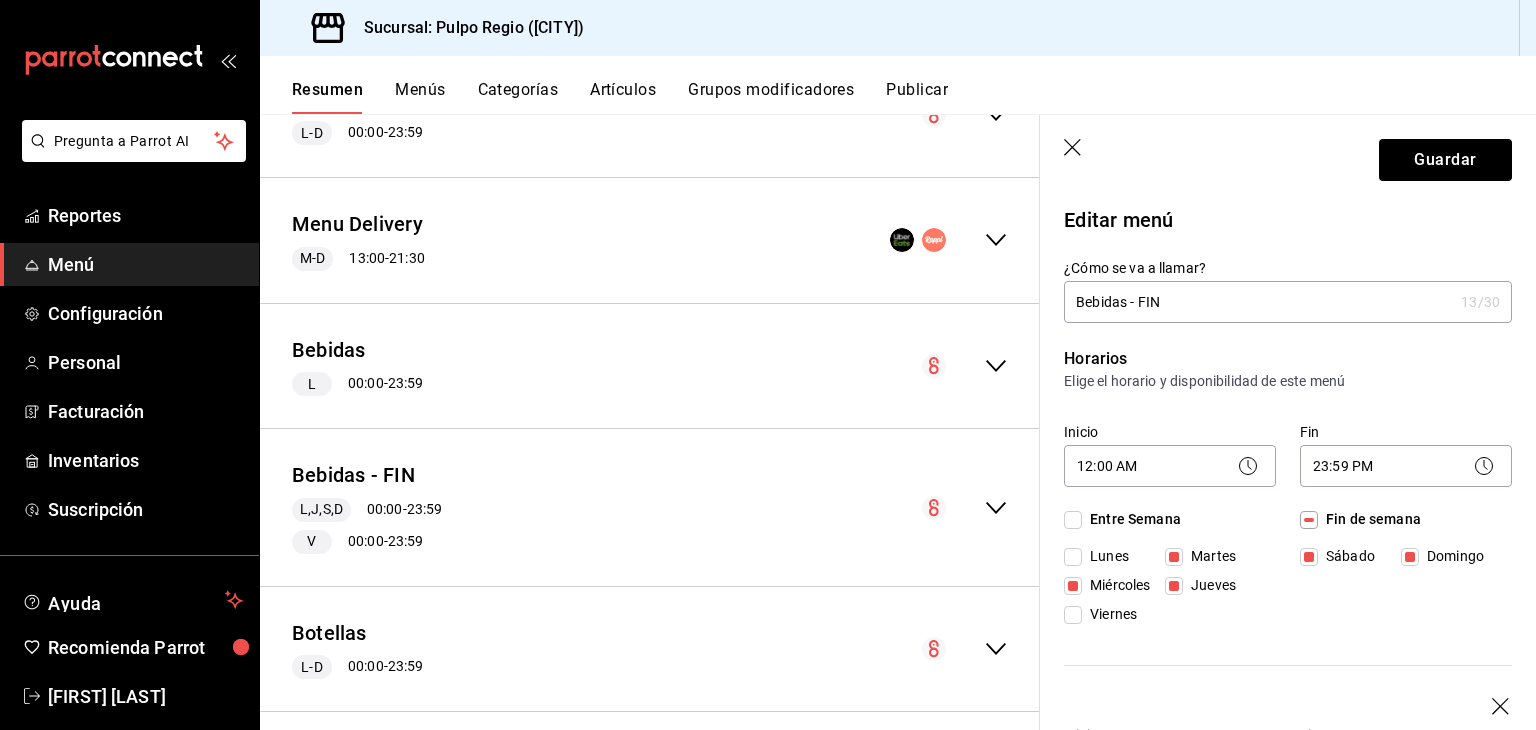 click on "Viernes" at bounding box center [1109, 614] 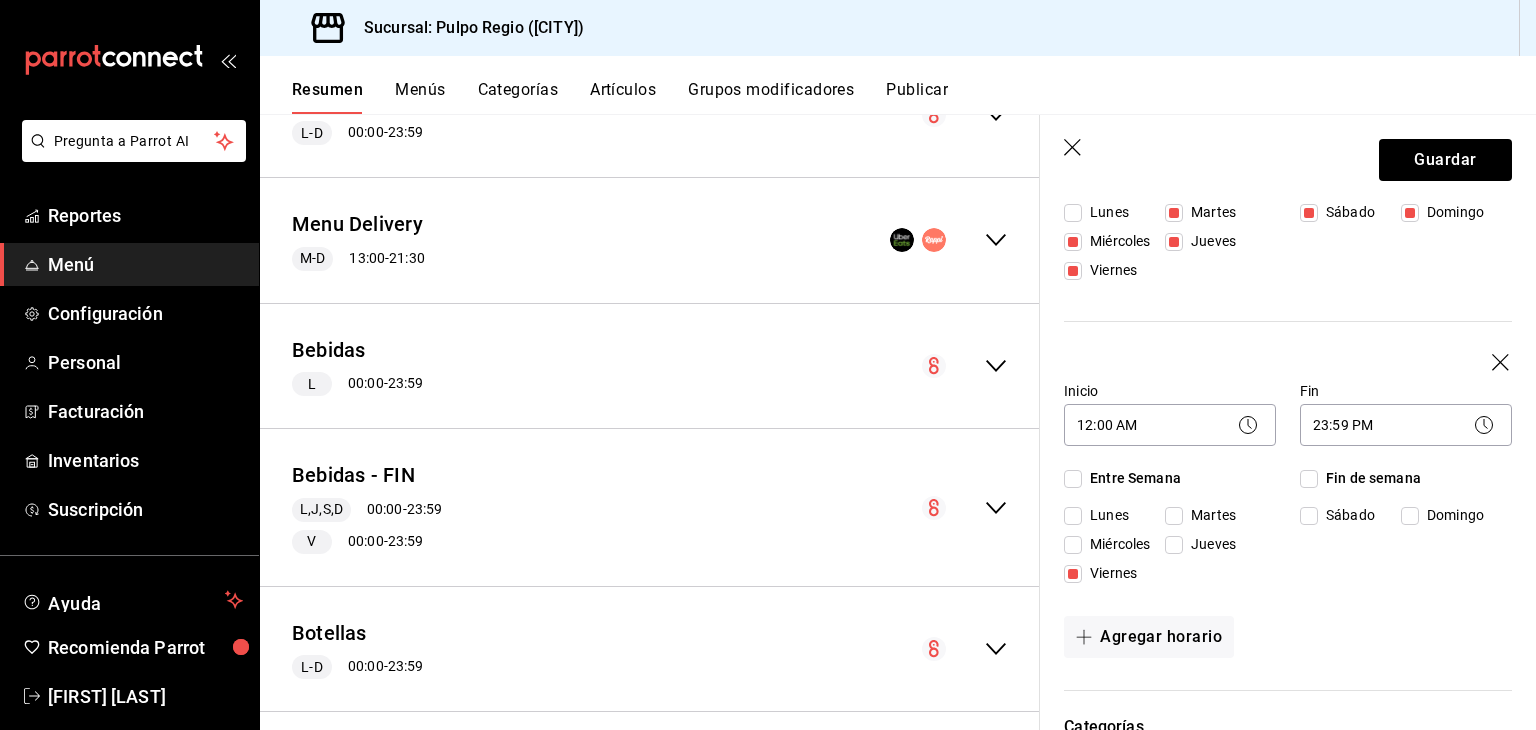scroll, scrollTop: 200, scrollLeft: 0, axis: vertical 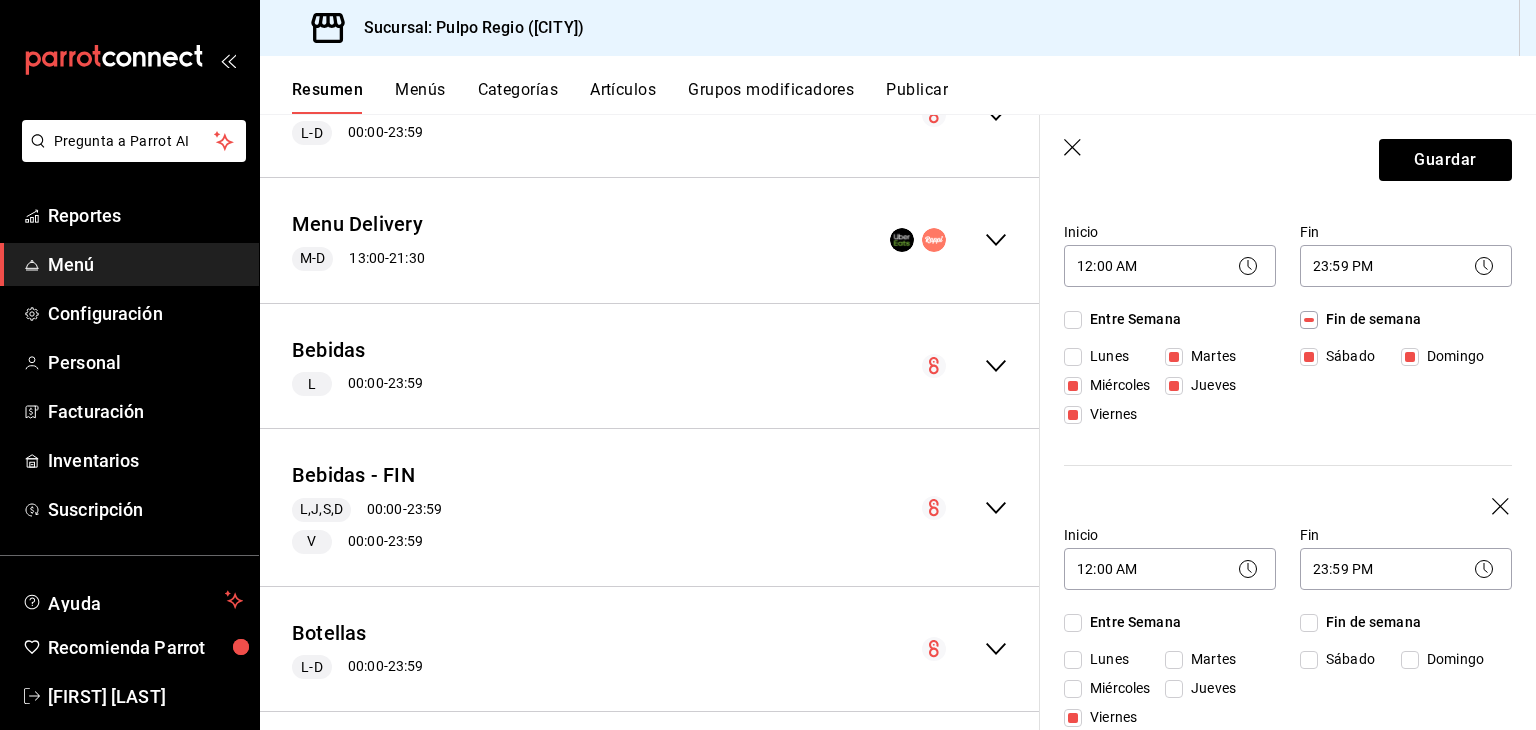 click on "Viernes" at bounding box center [1109, 414] 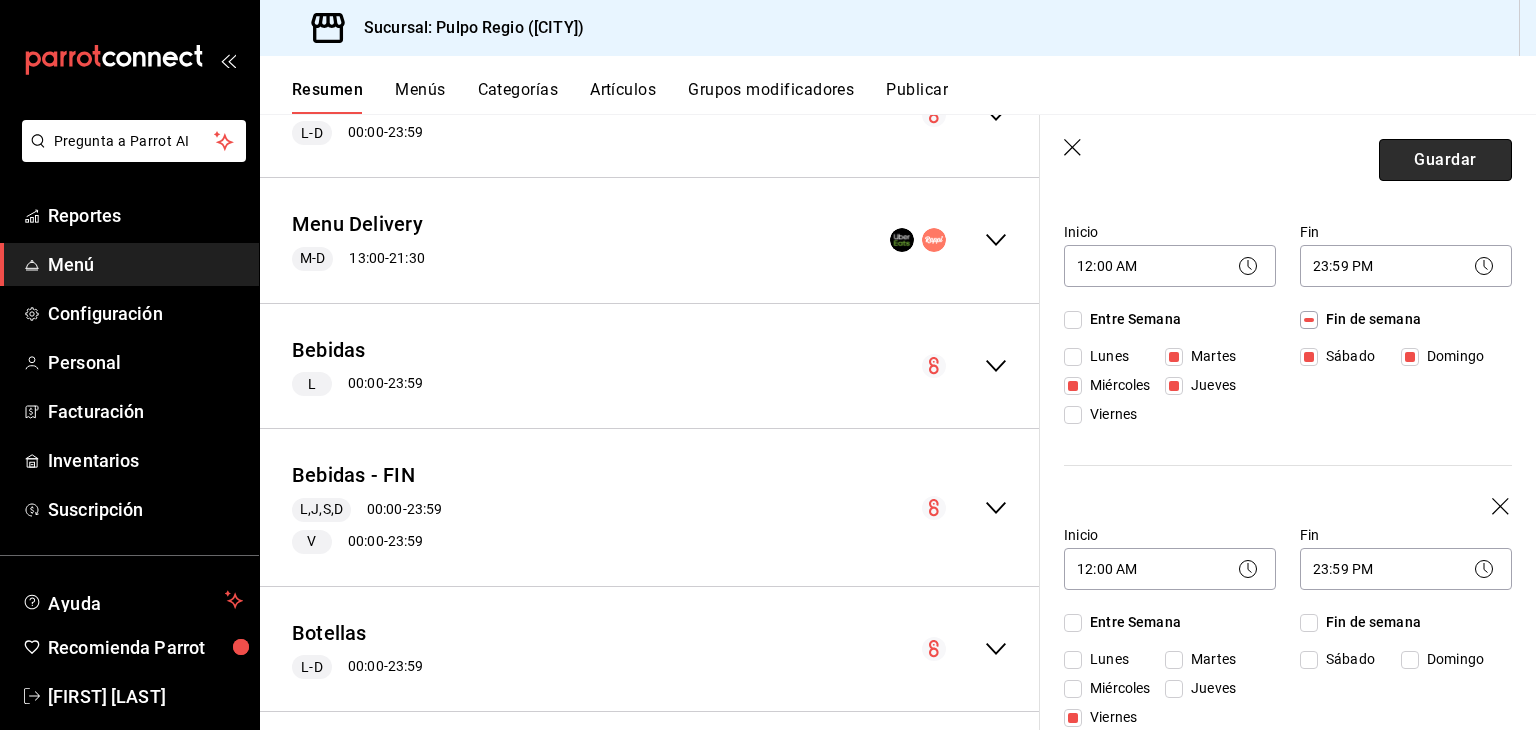 click on "Guardar" at bounding box center (1445, 160) 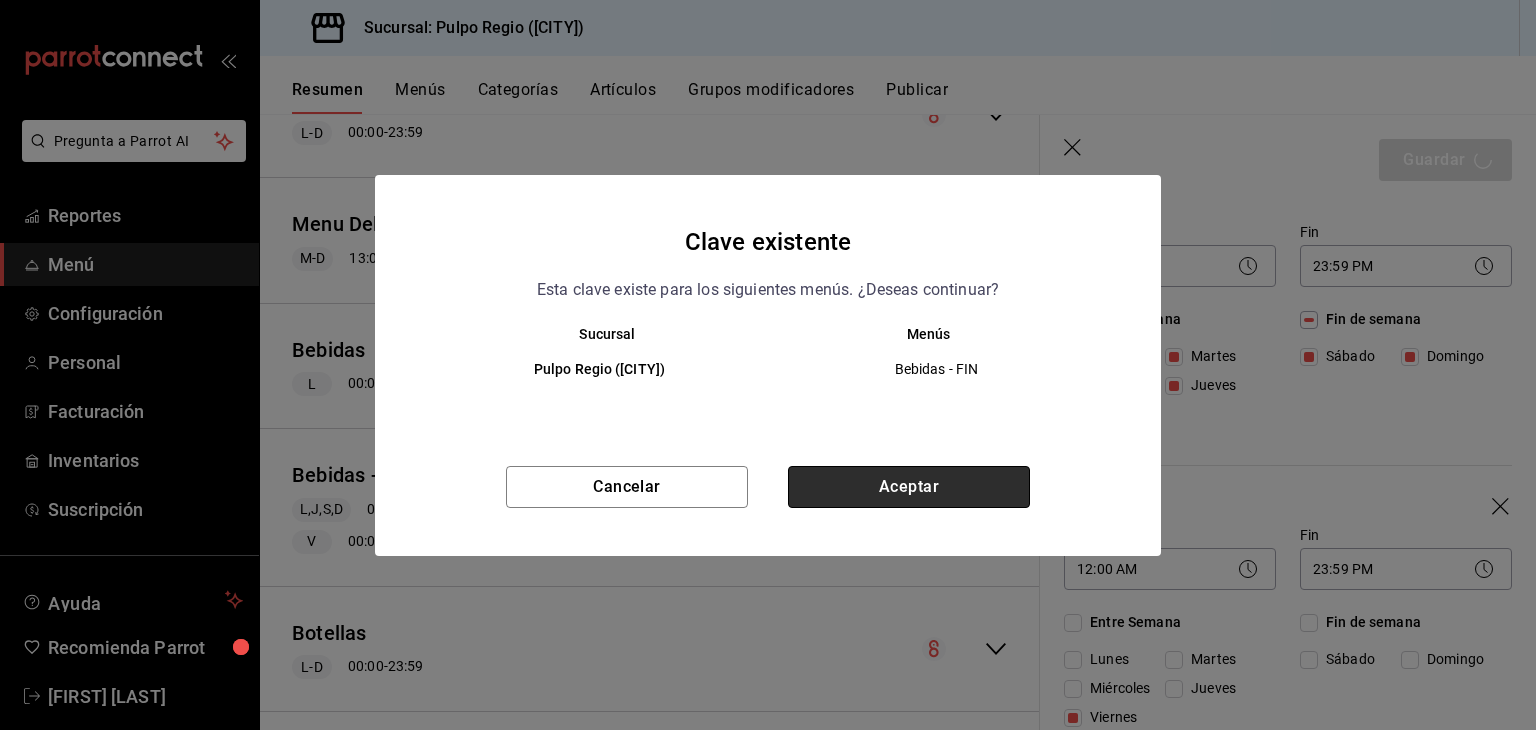 click on "Aceptar" at bounding box center (909, 487) 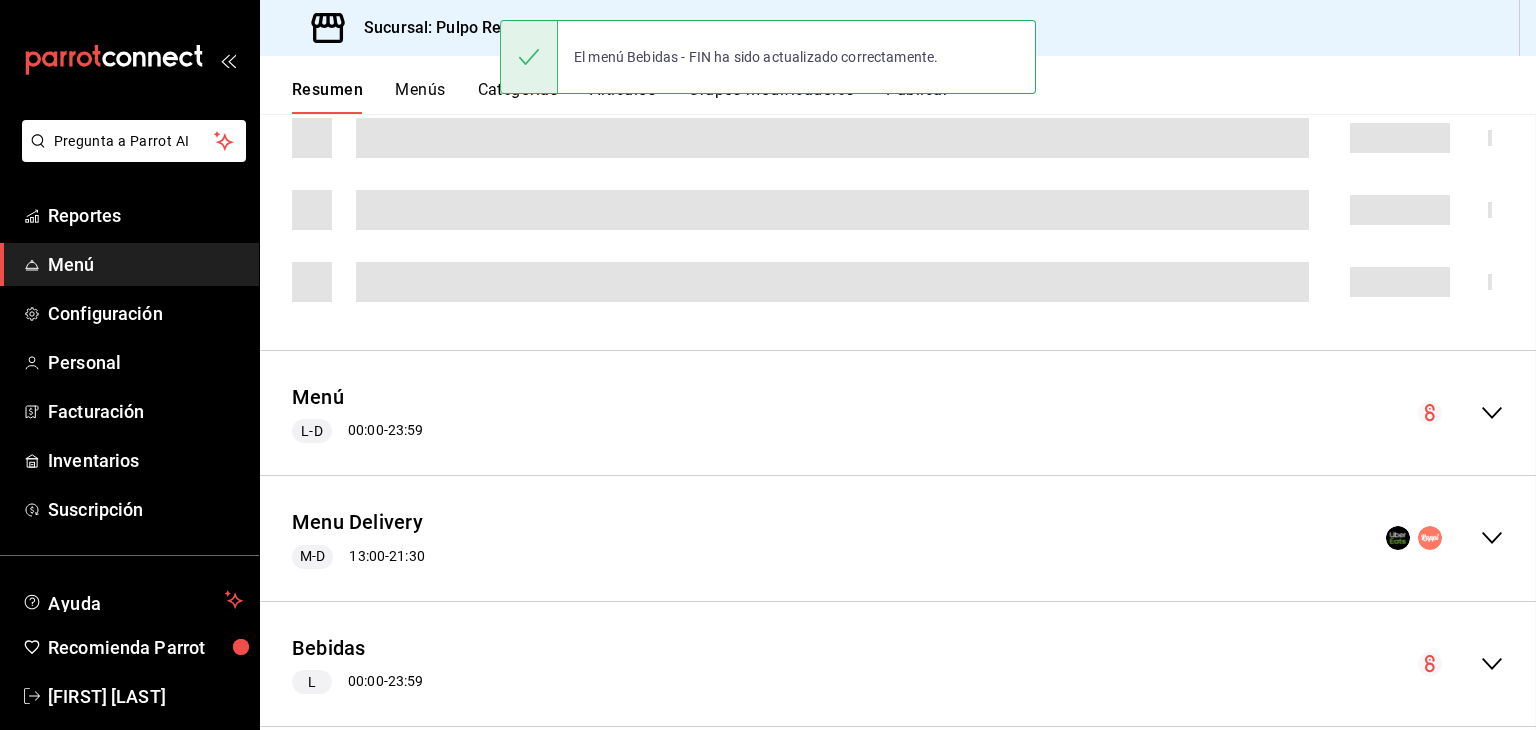 scroll, scrollTop: 872, scrollLeft: 0, axis: vertical 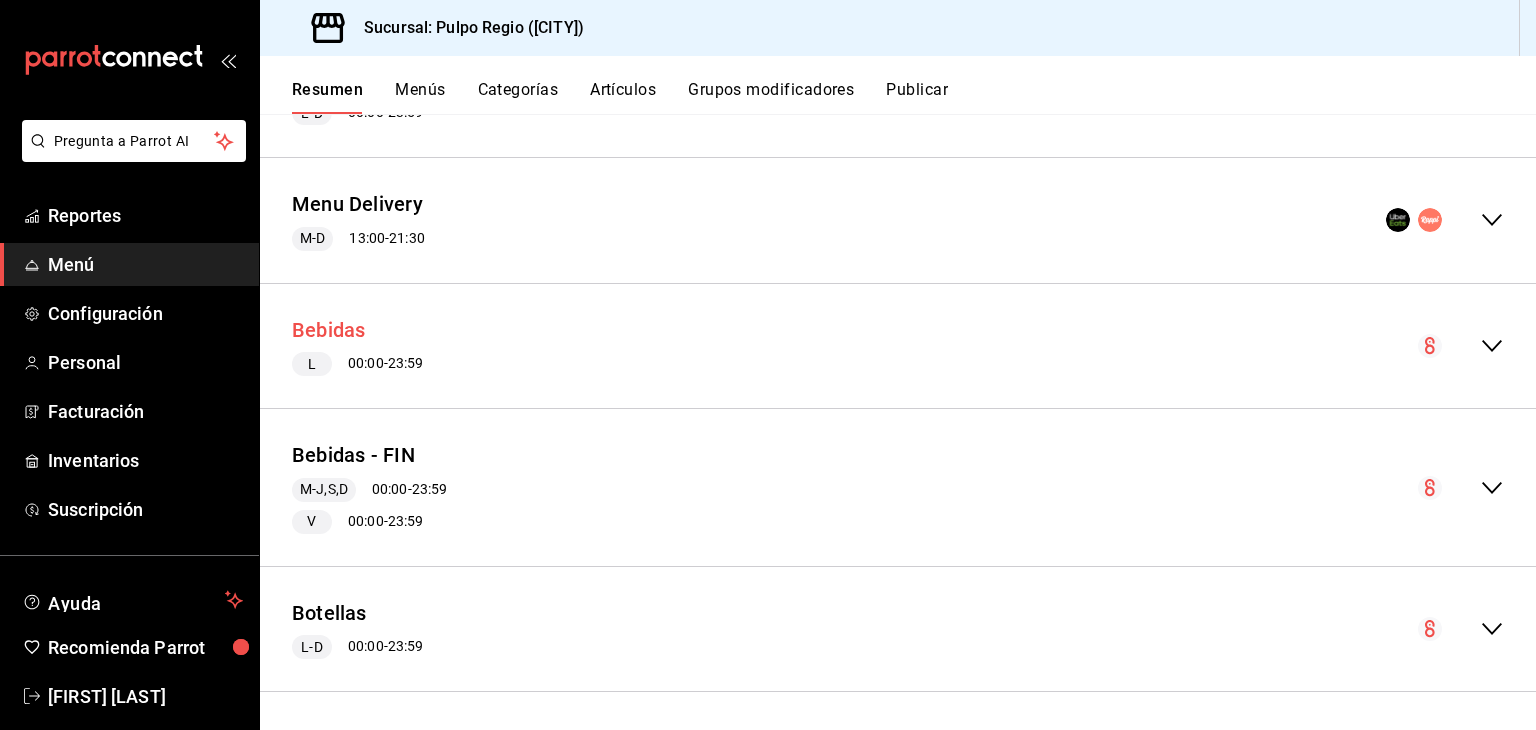 click on "Bebidas" at bounding box center (329, 330) 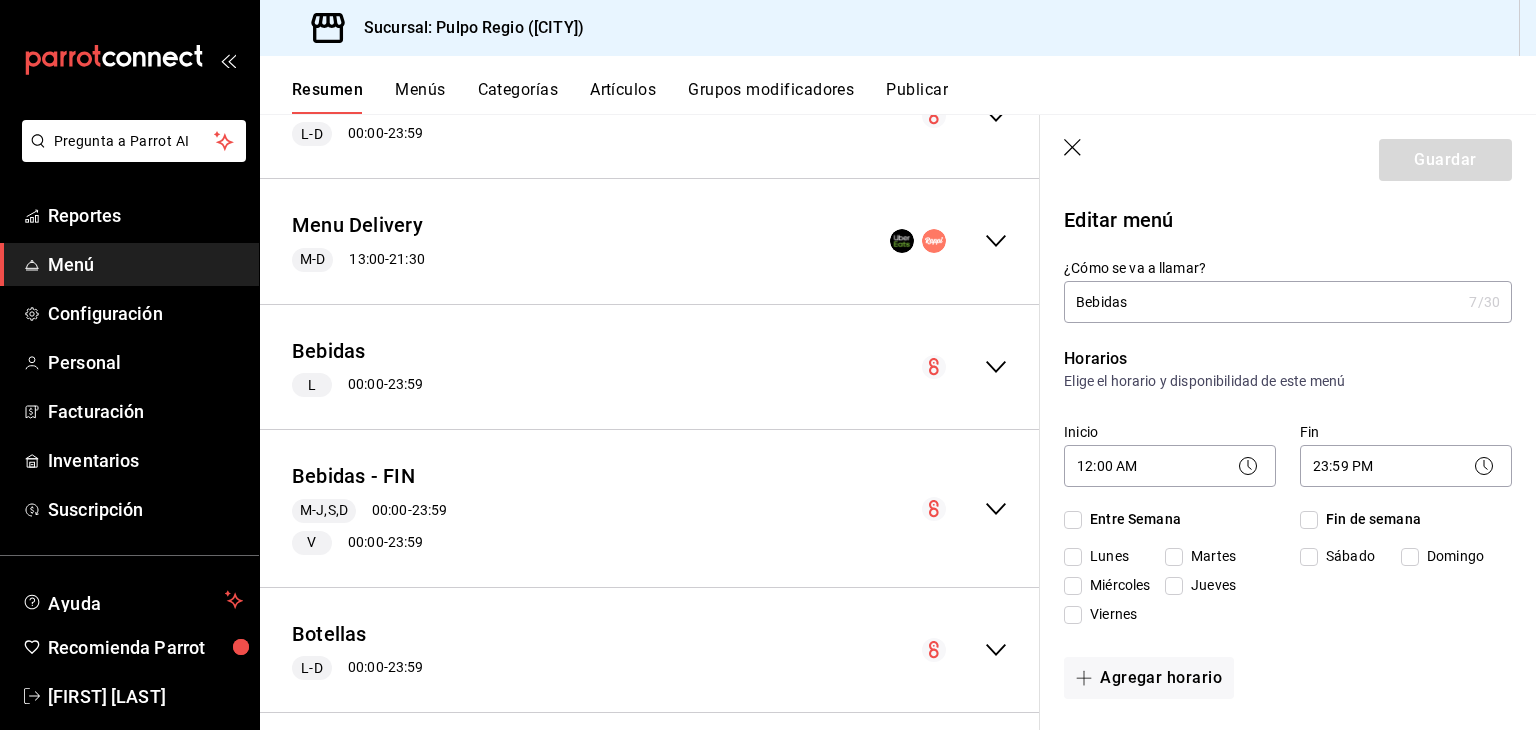 checkbox on "true" 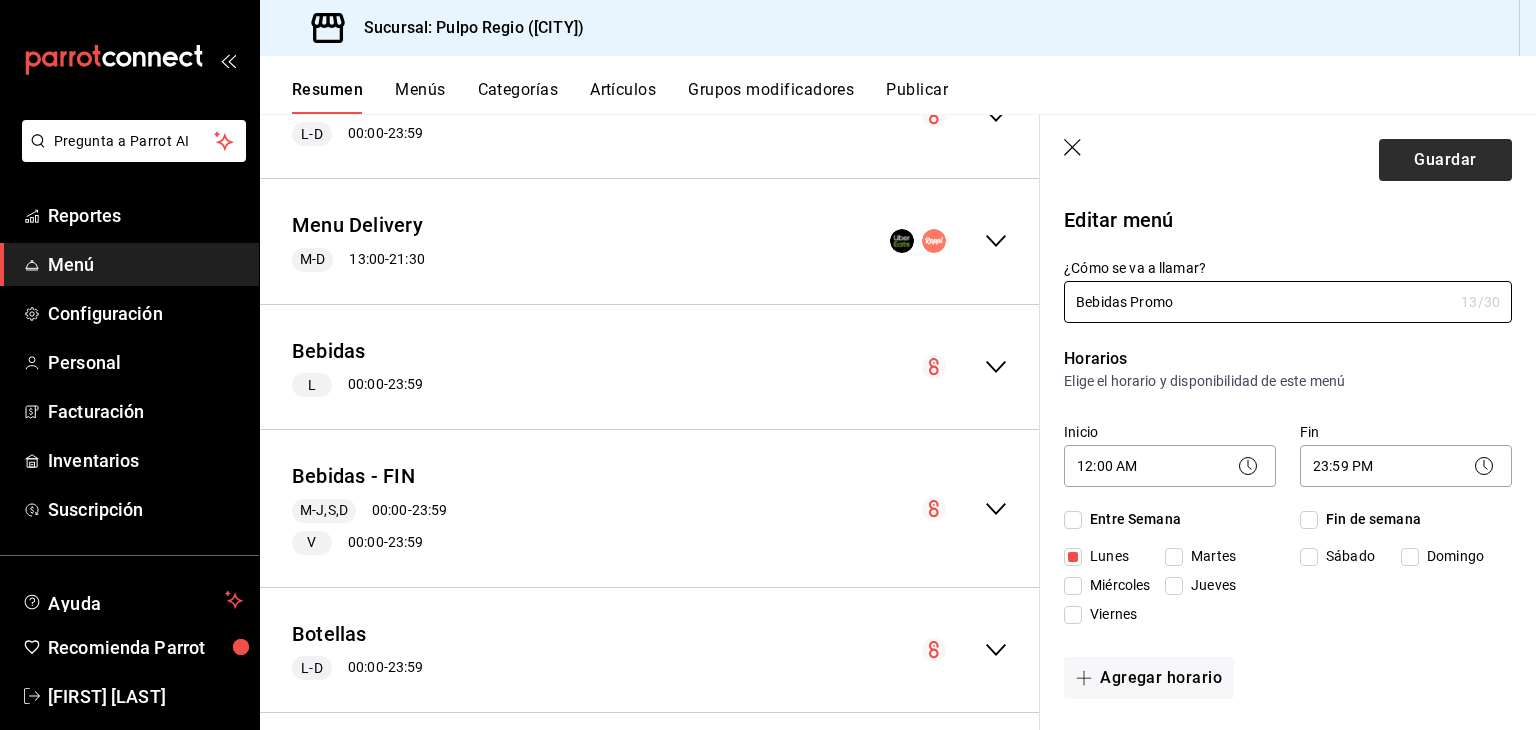 type on "Bebidas Promo" 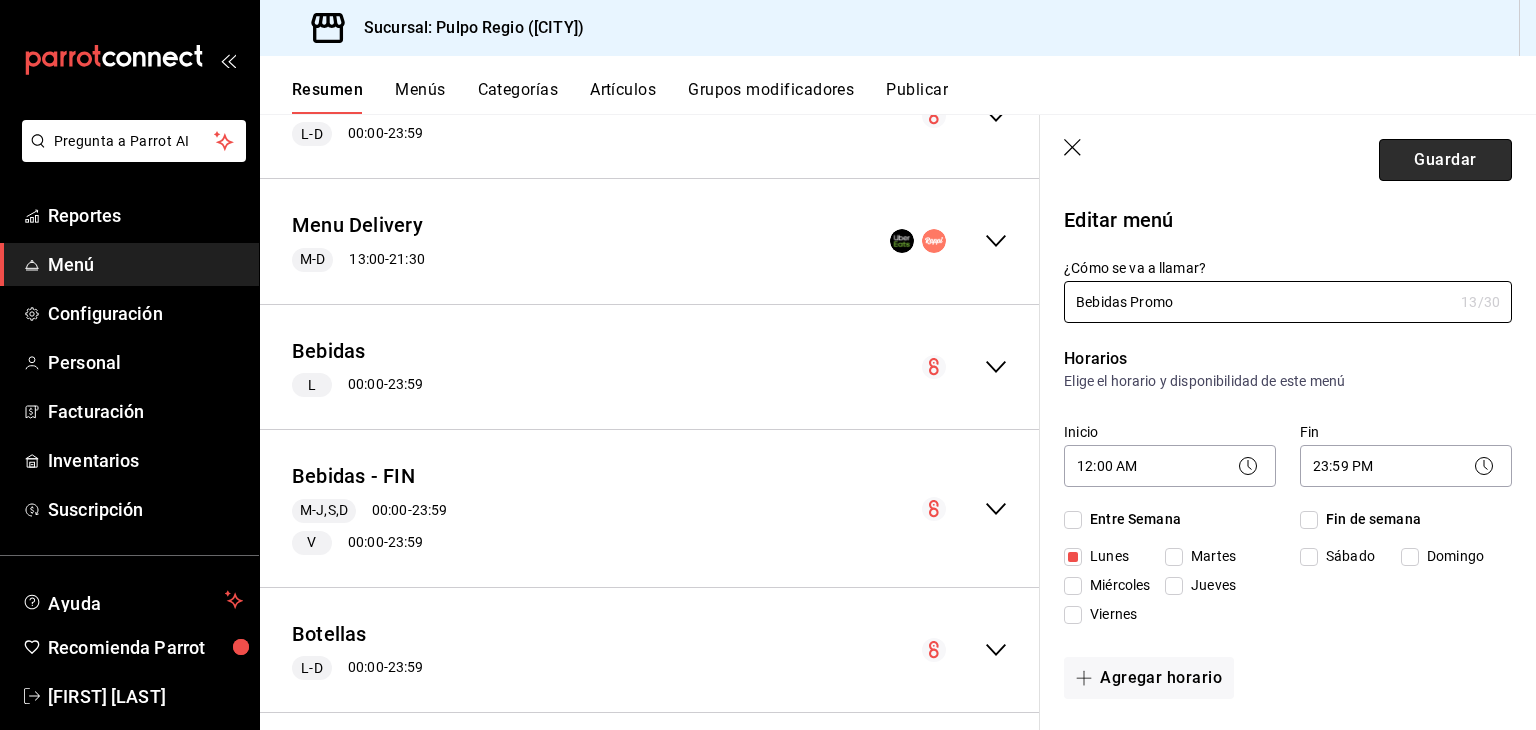 click on "Guardar" at bounding box center [1445, 160] 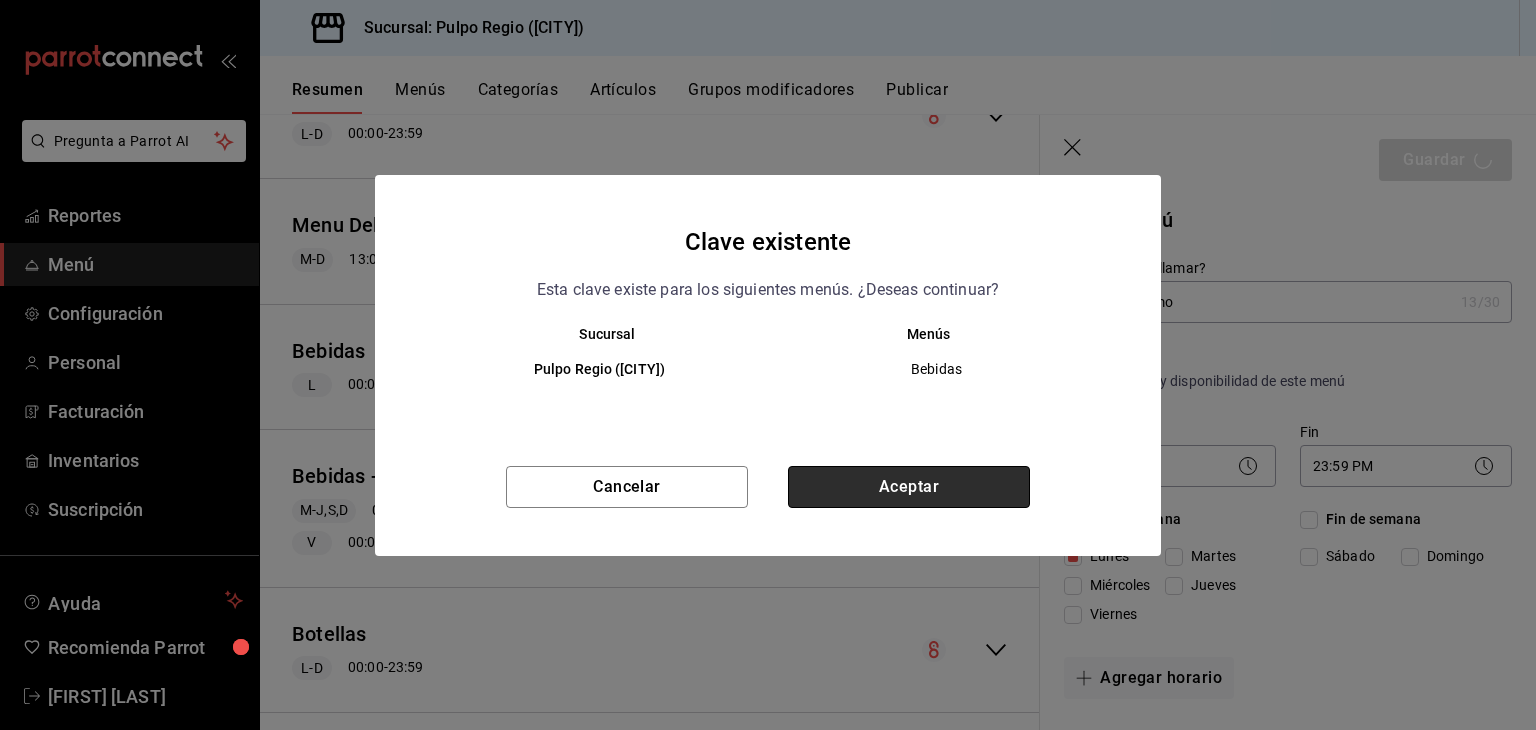 click on "Aceptar" at bounding box center (909, 487) 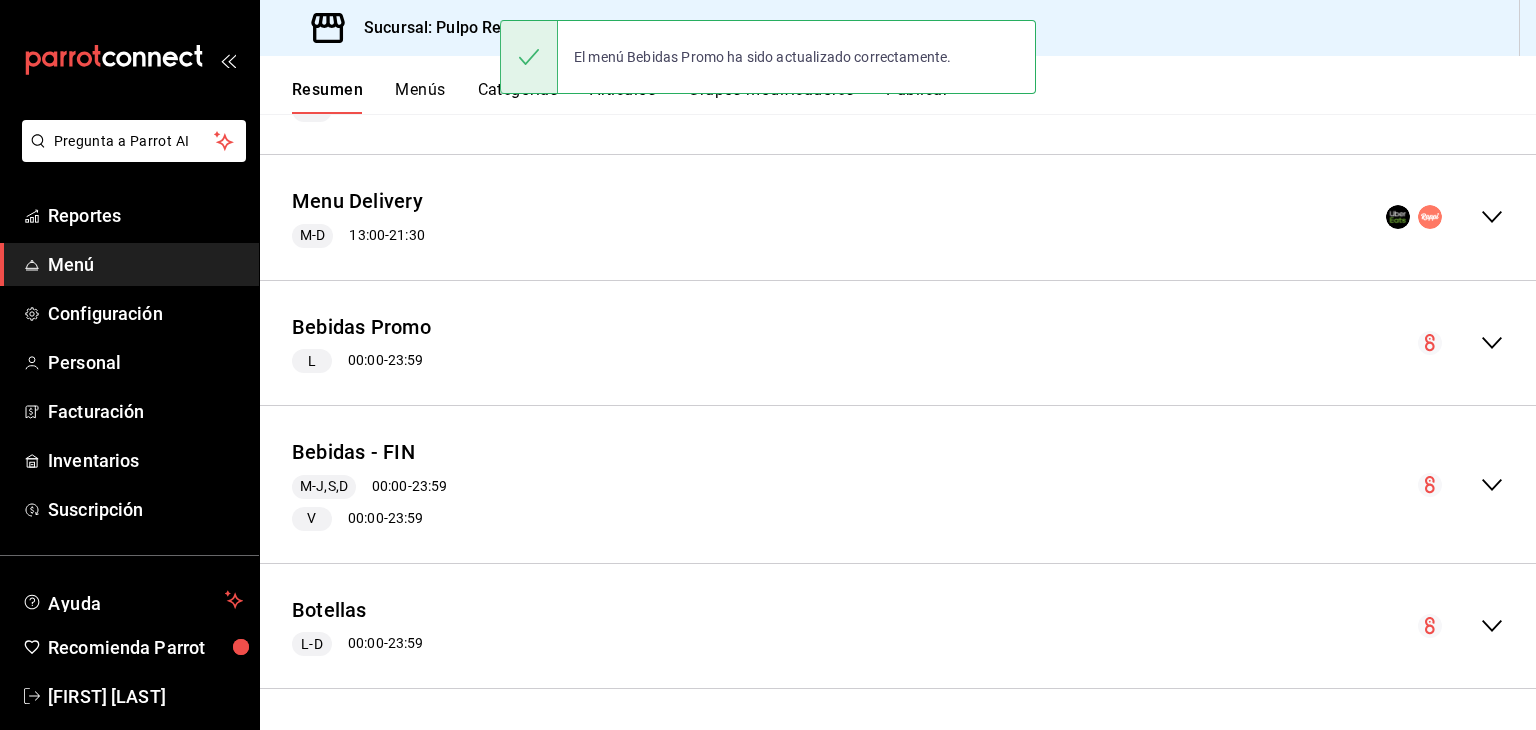 scroll, scrollTop: 648, scrollLeft: 0, axis: vertical 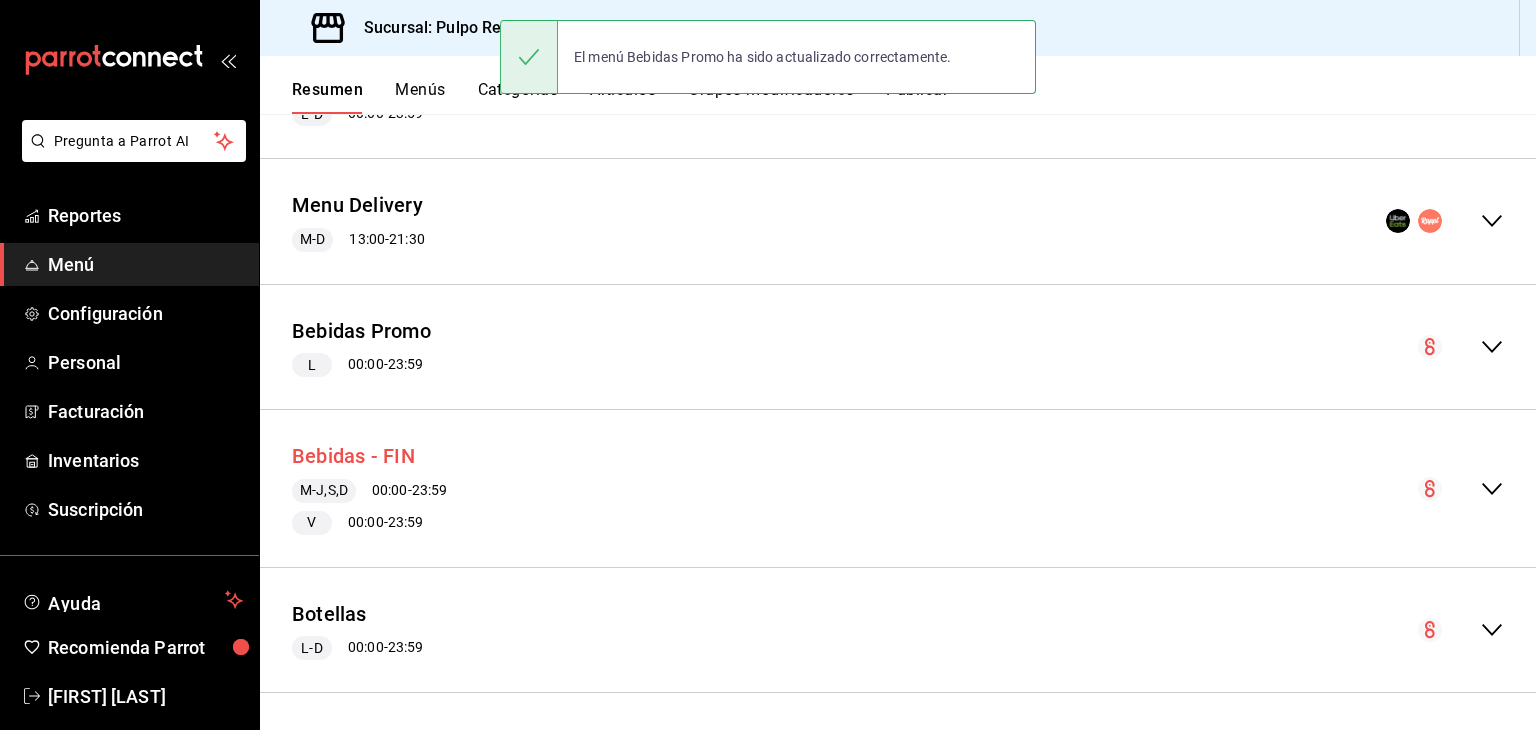 click on "Bebidas - FIN" at bounding box center (353, 456) 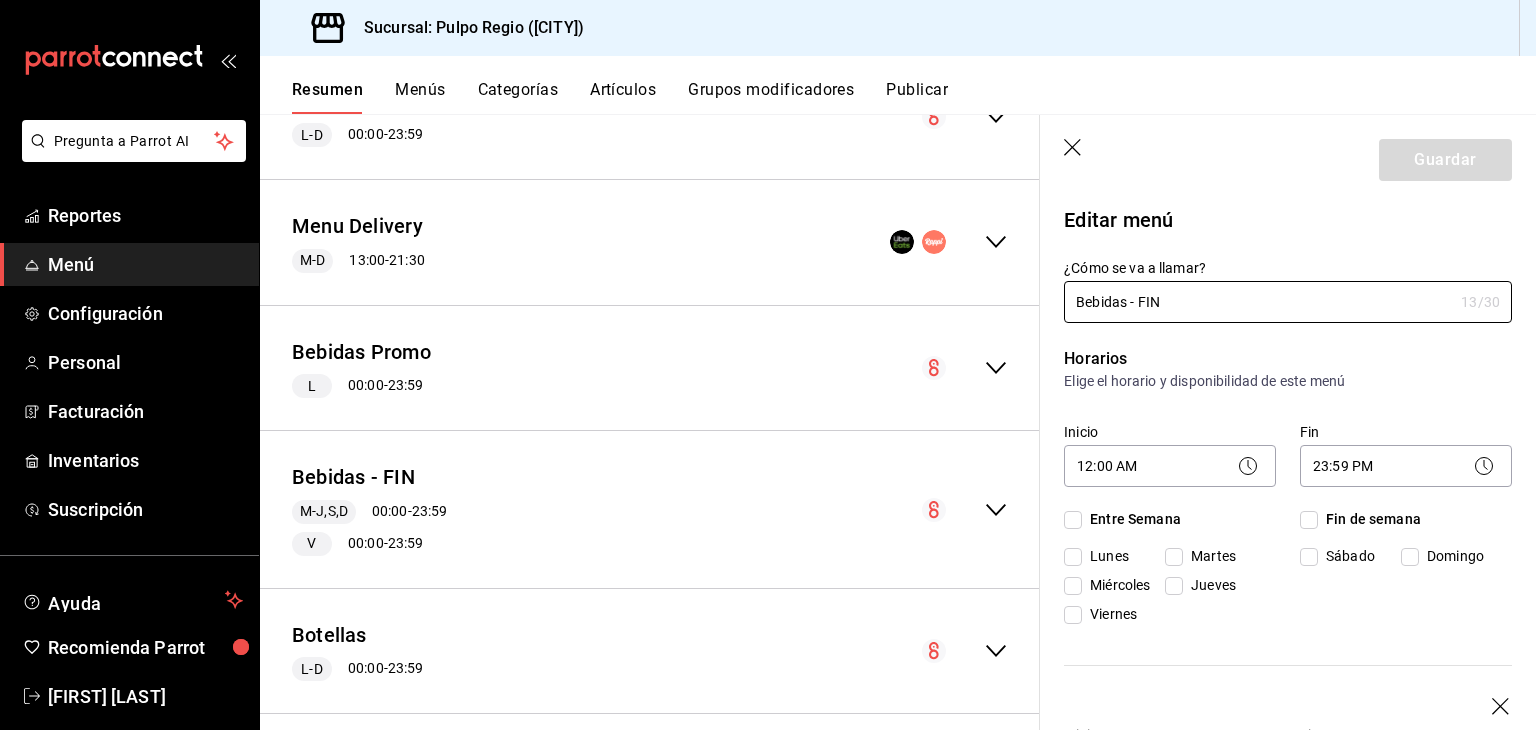 checkbox on "true" 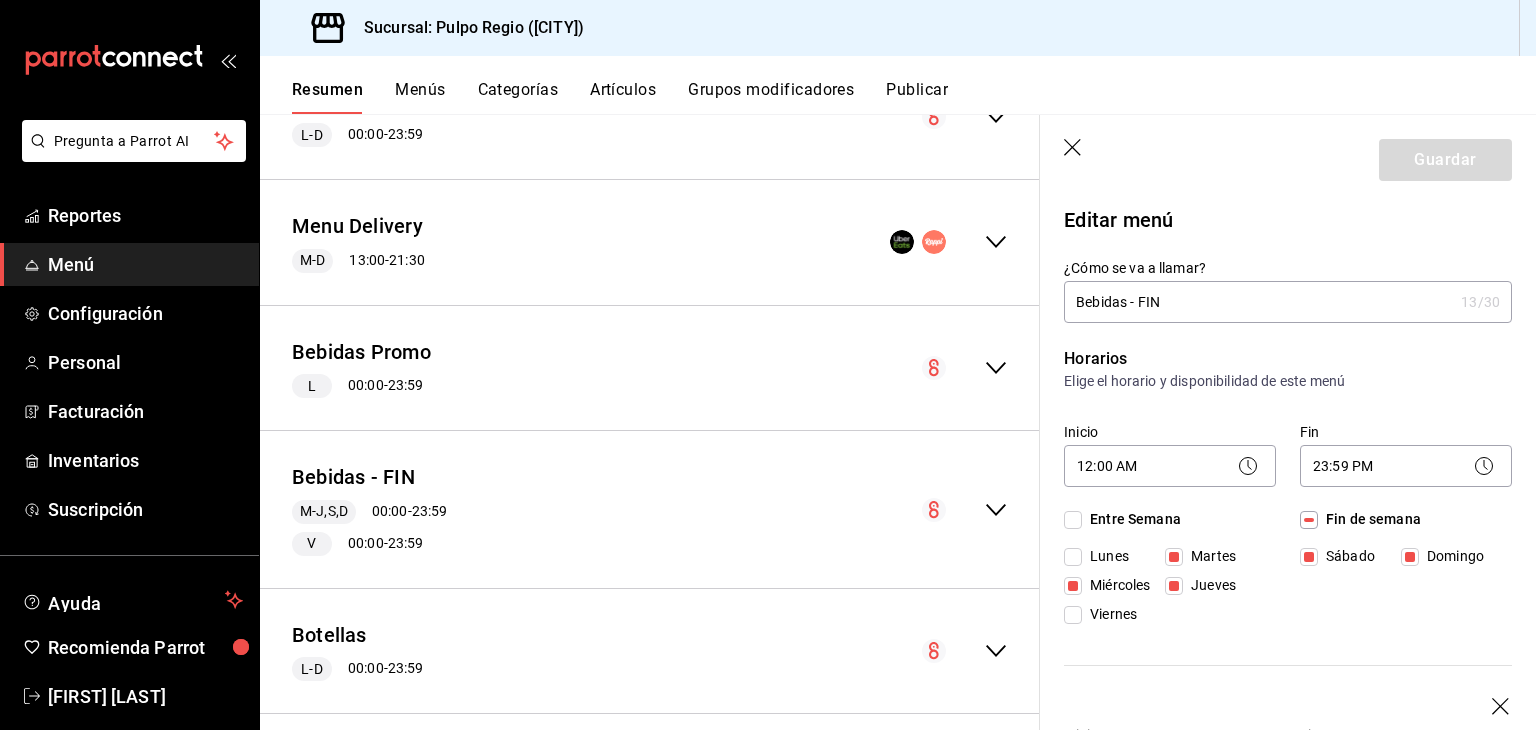 drag, startPoint x: 1190, startPoint y: 315, endPoint x: 1128, endPoint y: 289, distance: 67.23094 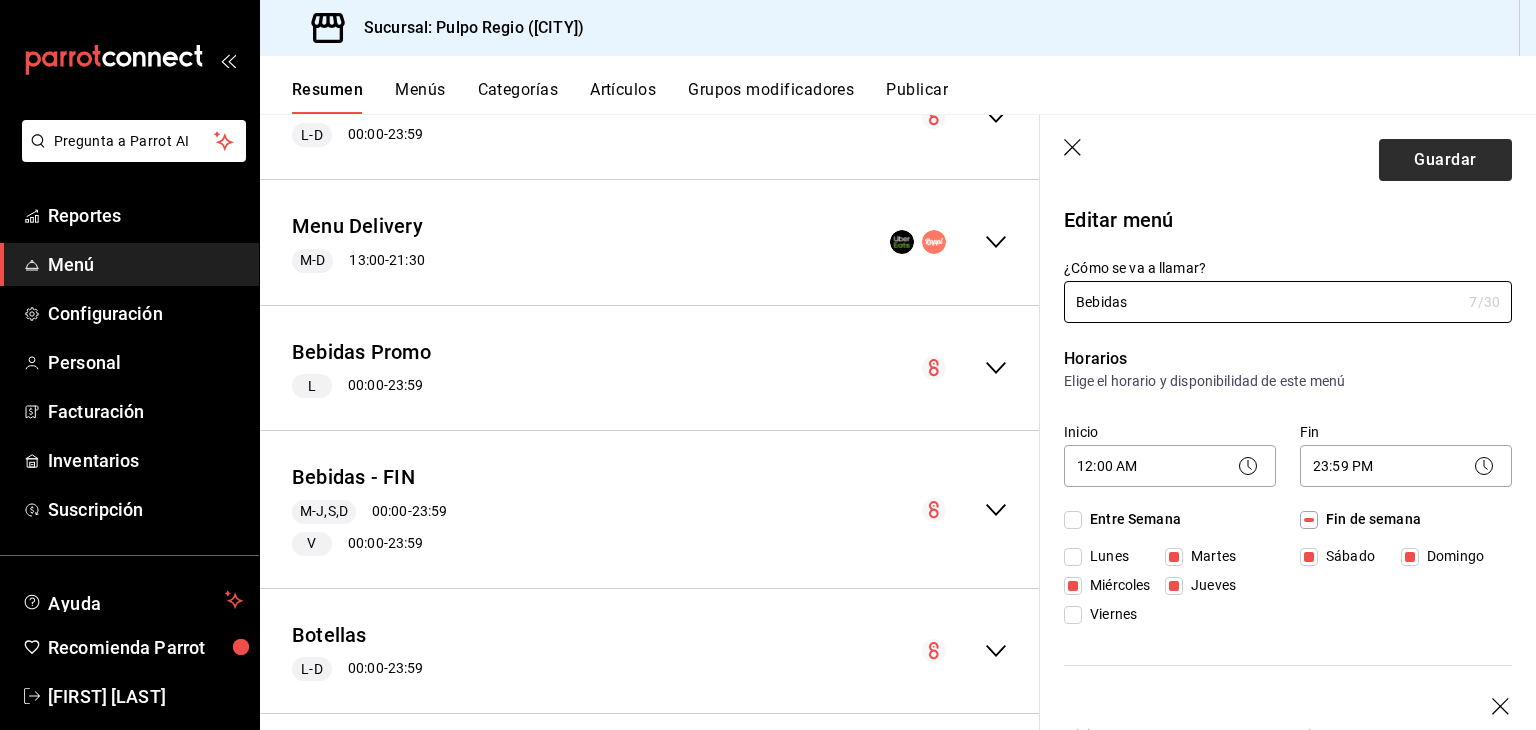 type on "Bebidas" 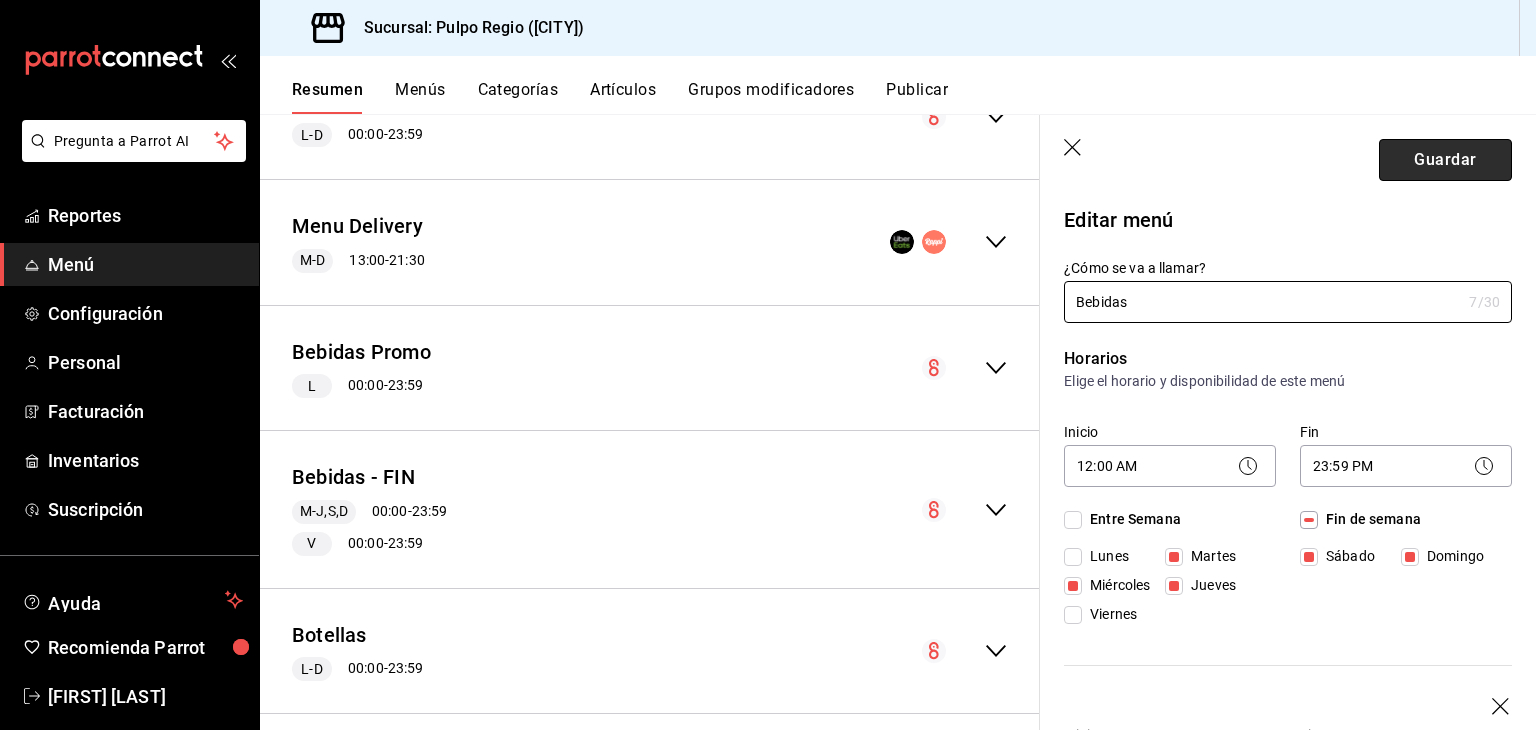 click on "Guardar" at bounding box center [1445, 160] 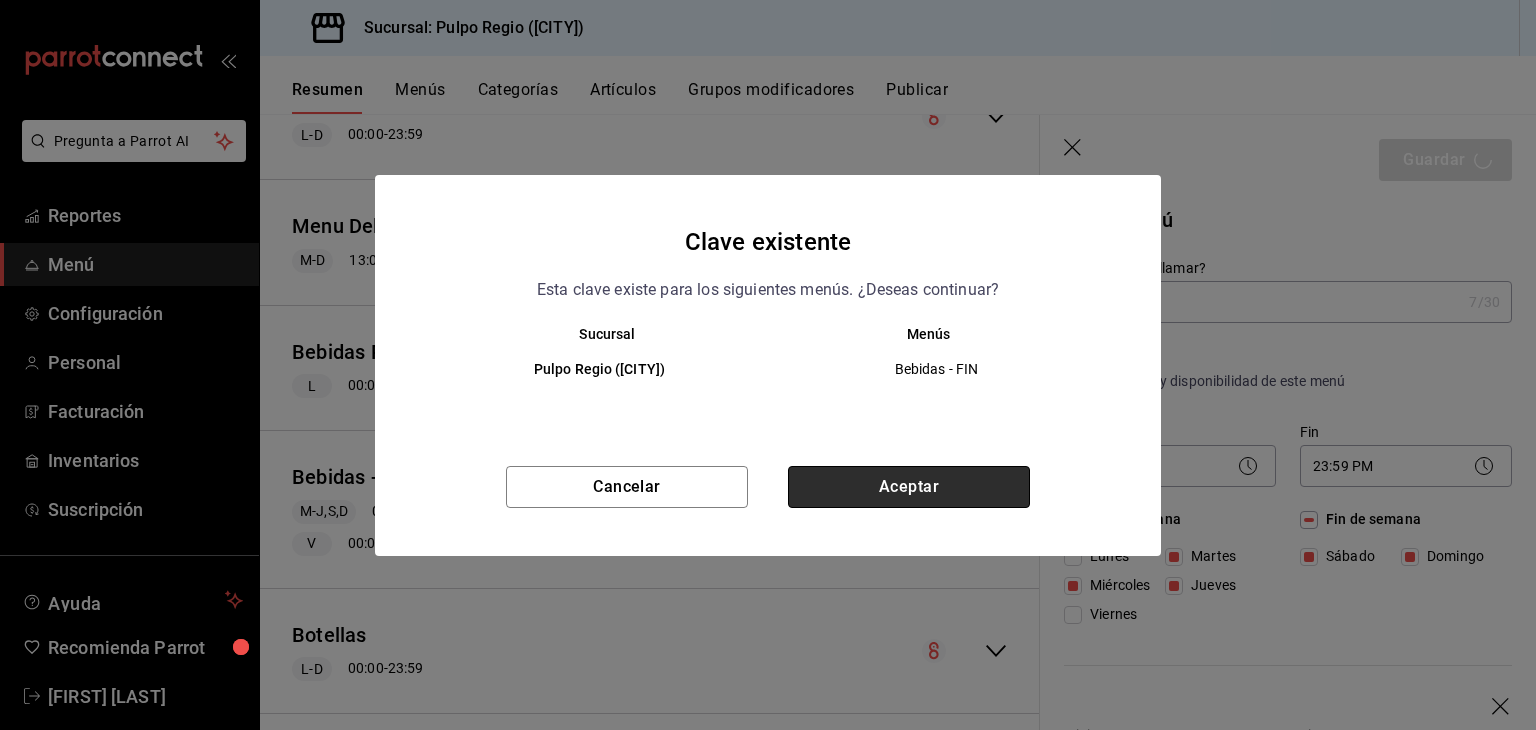 click on "Aceptar" at bounding box center [909, 487] 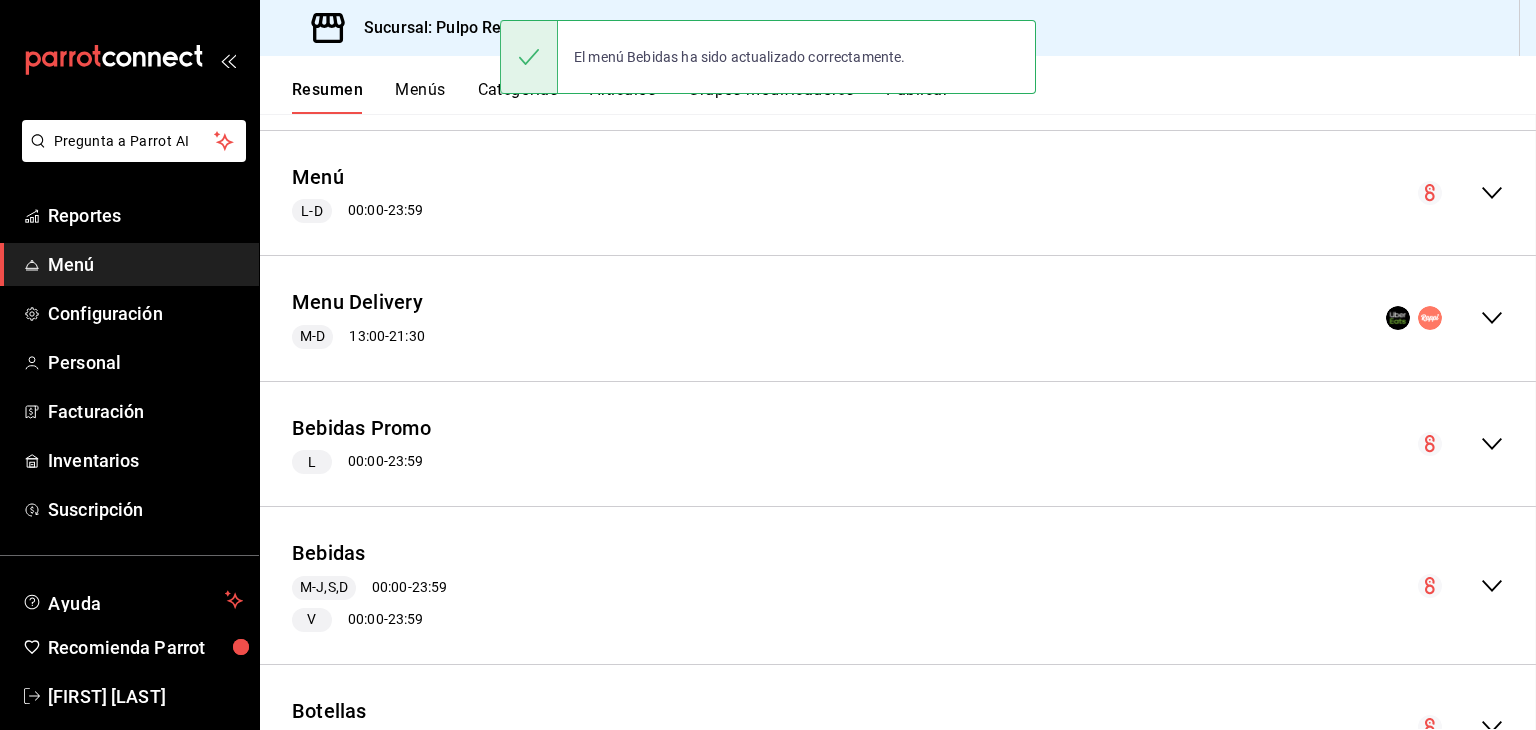 scroll, scrollTop: 648, scrollLeft: 0, axis: vertical 